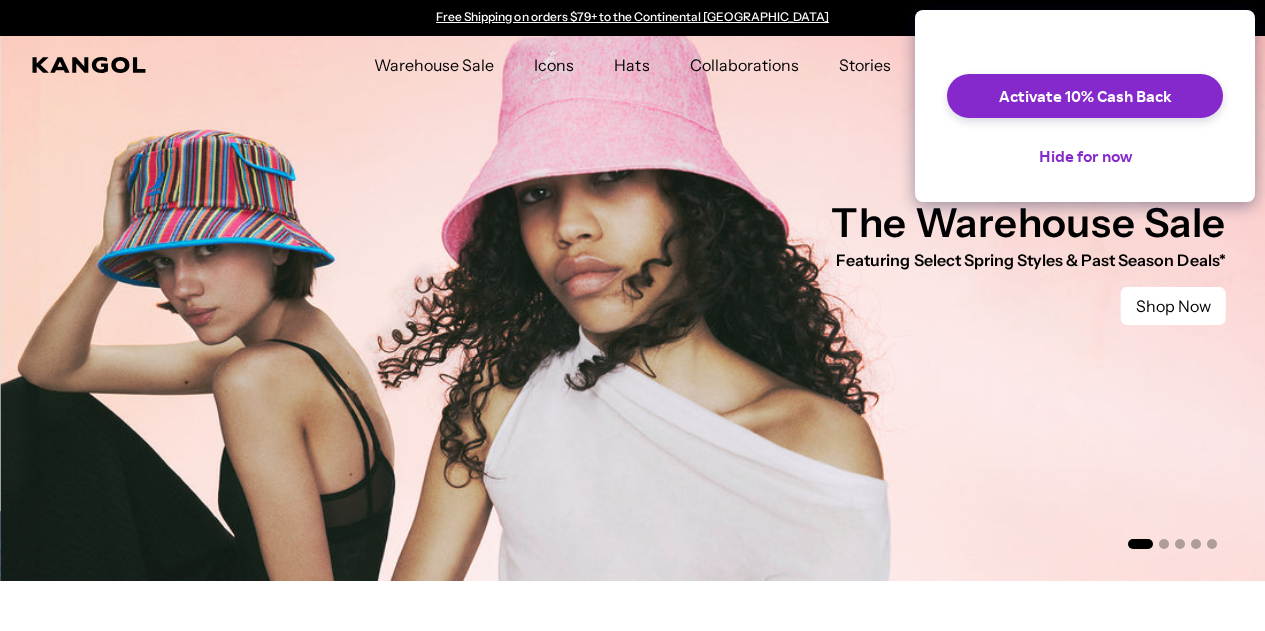 click on "Hide for now" at bounding box center (1085, 156) 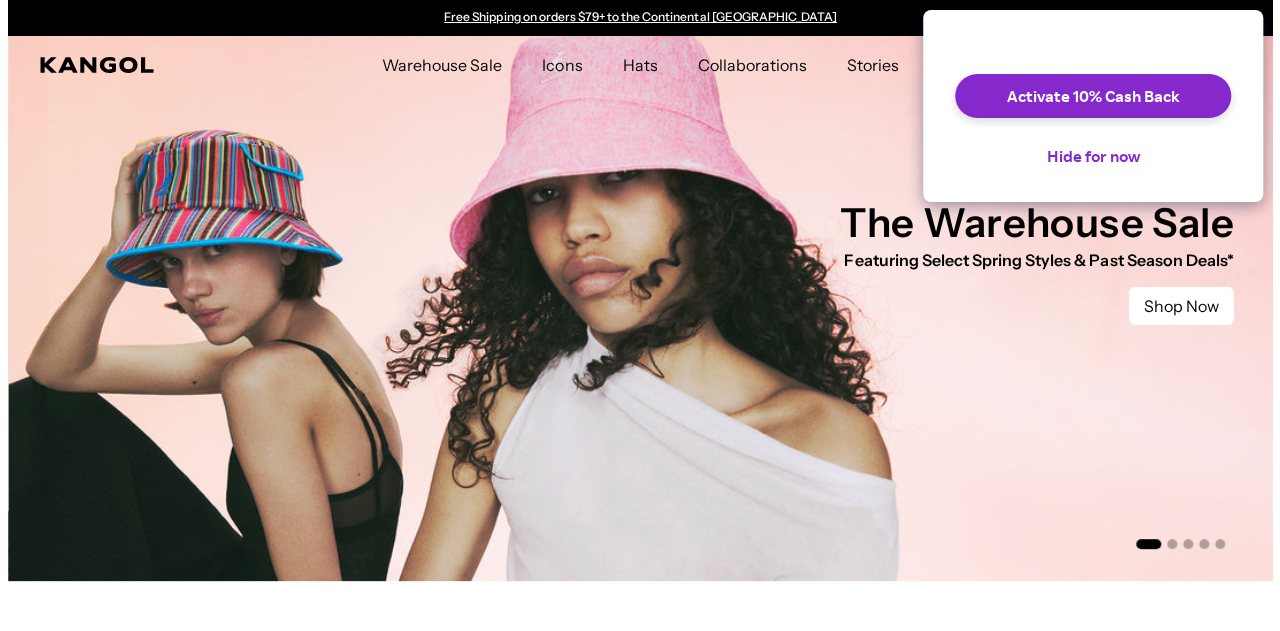 scroll, scrollTop: 0, scrollLeft: 412, axis: horizontal 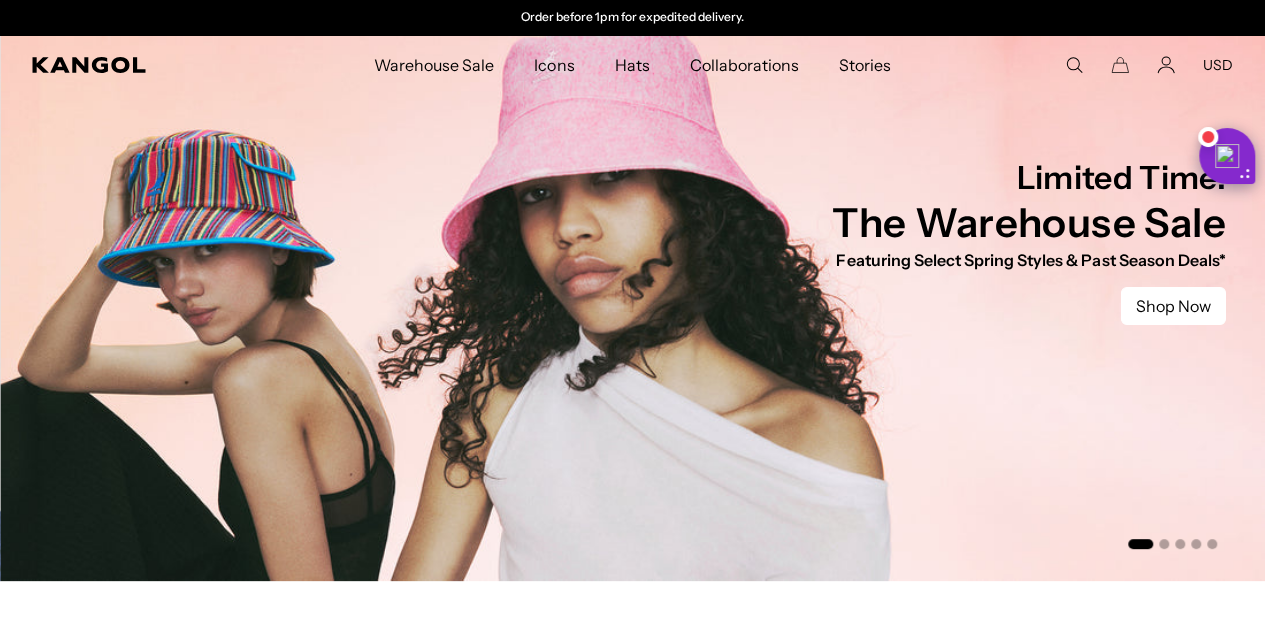 click 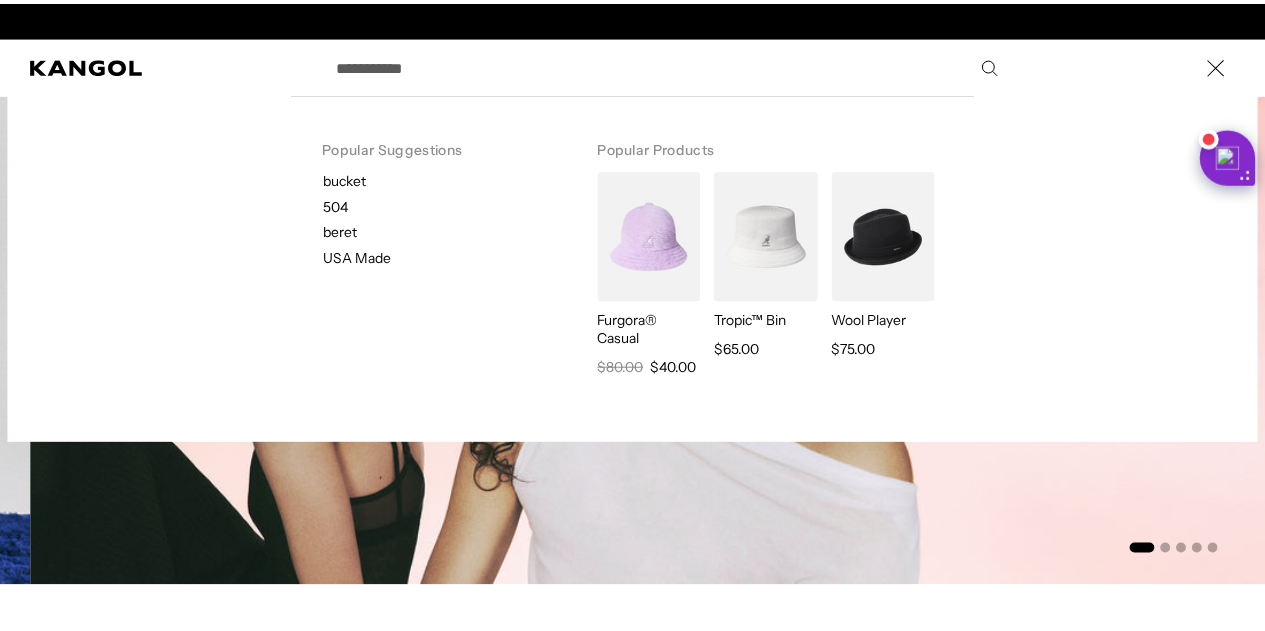 scroll, scrollTop: 0, scrollLeft: 0, axis: both 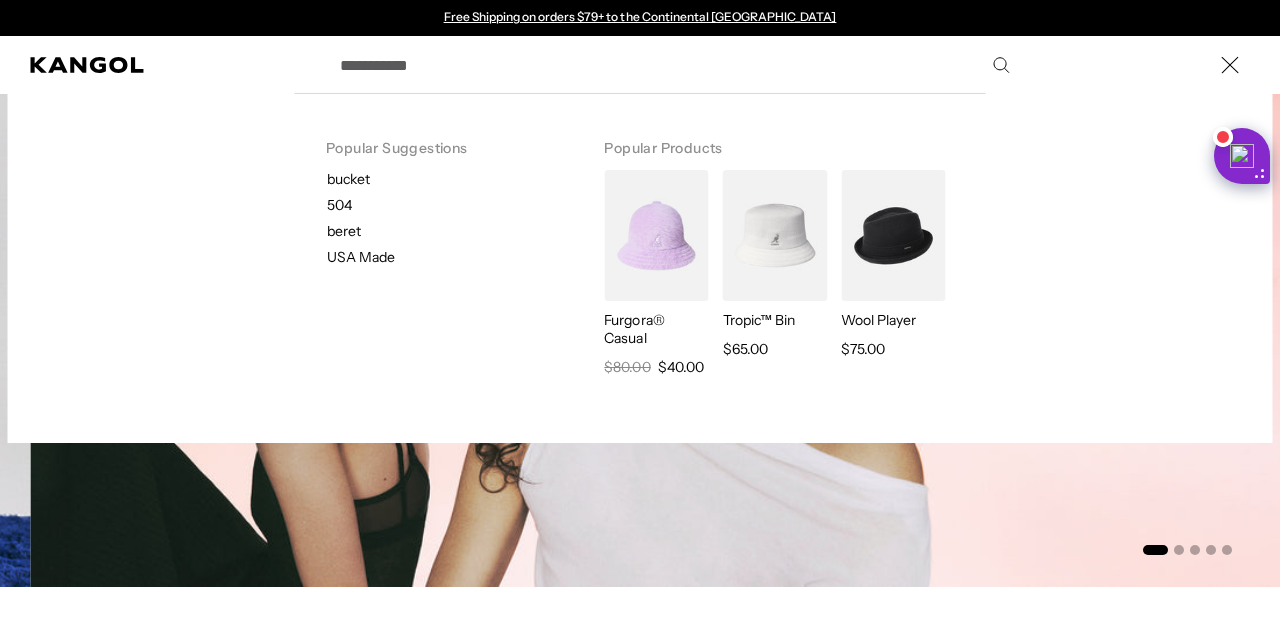 paste on "**********" 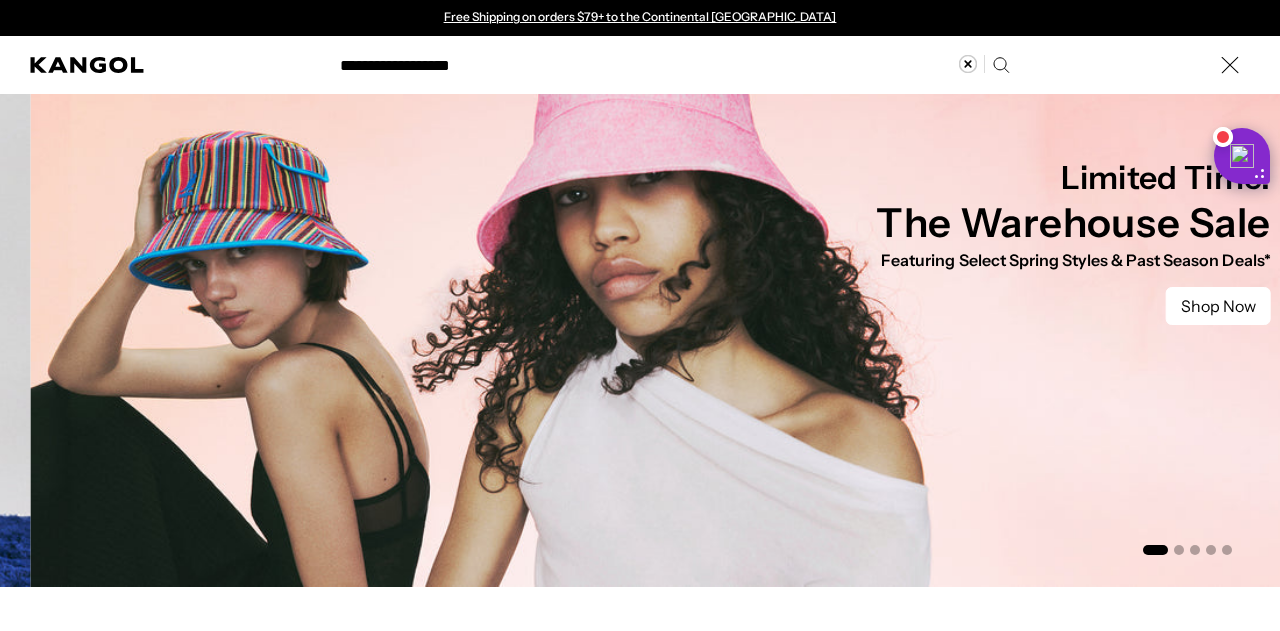 type on "**********" 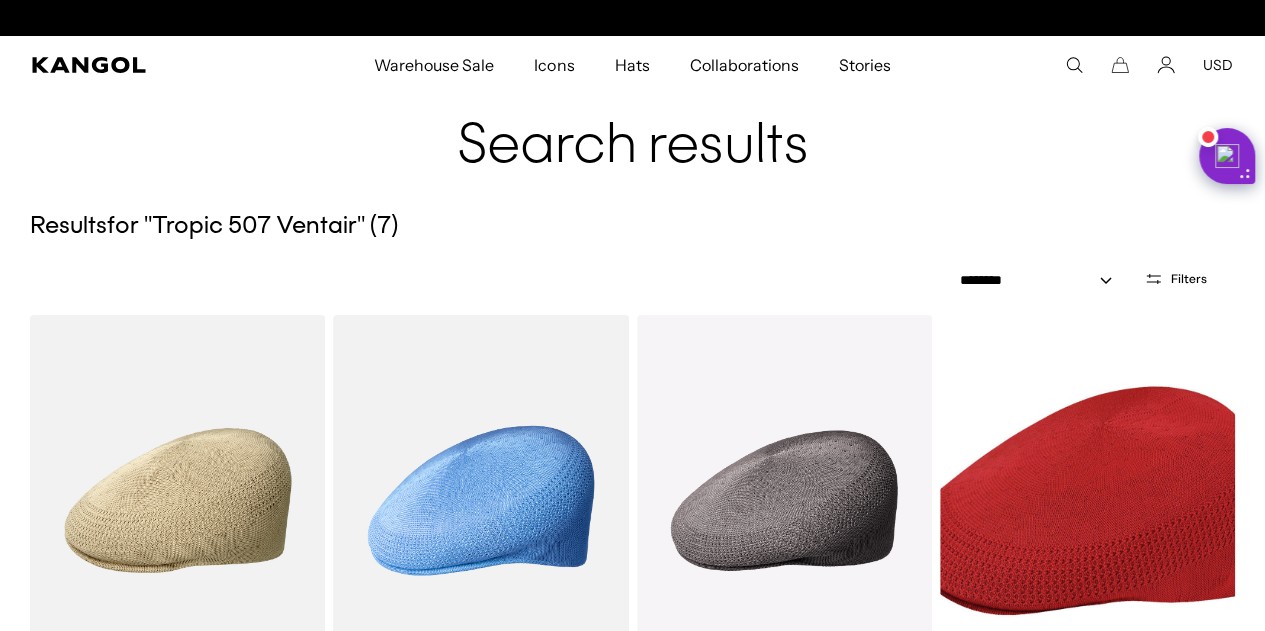 scroll, scrollTop: 0, scrollLeft: 412, axis: horizontal 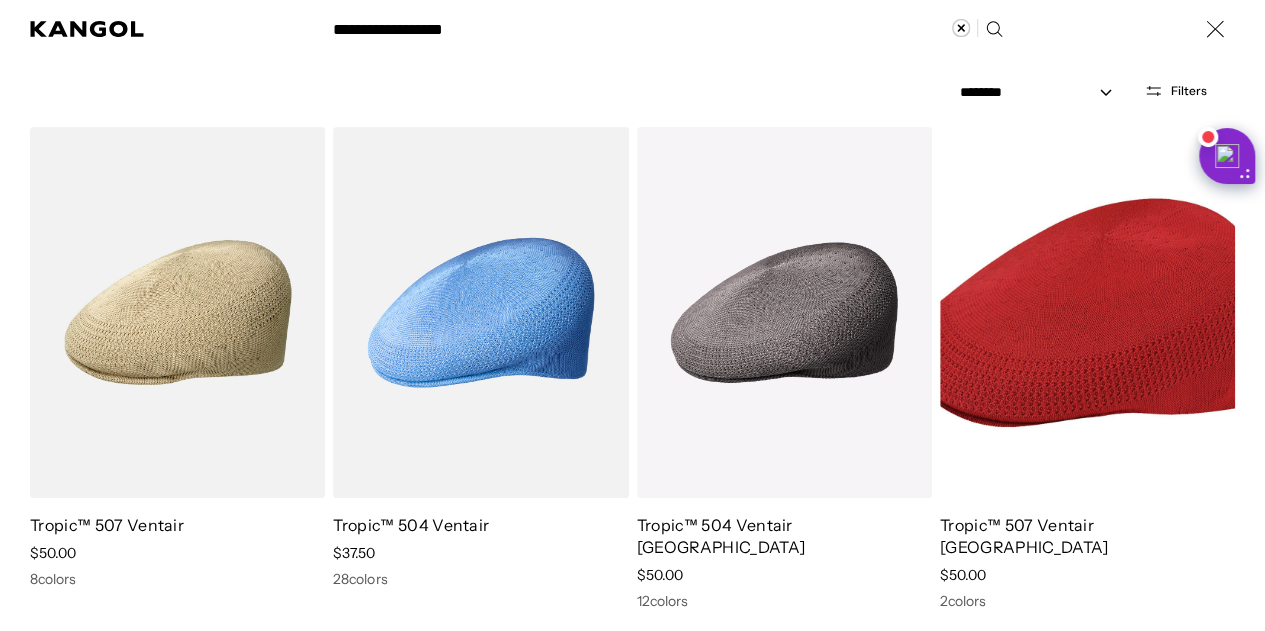 click at bounding box center [0, 29] 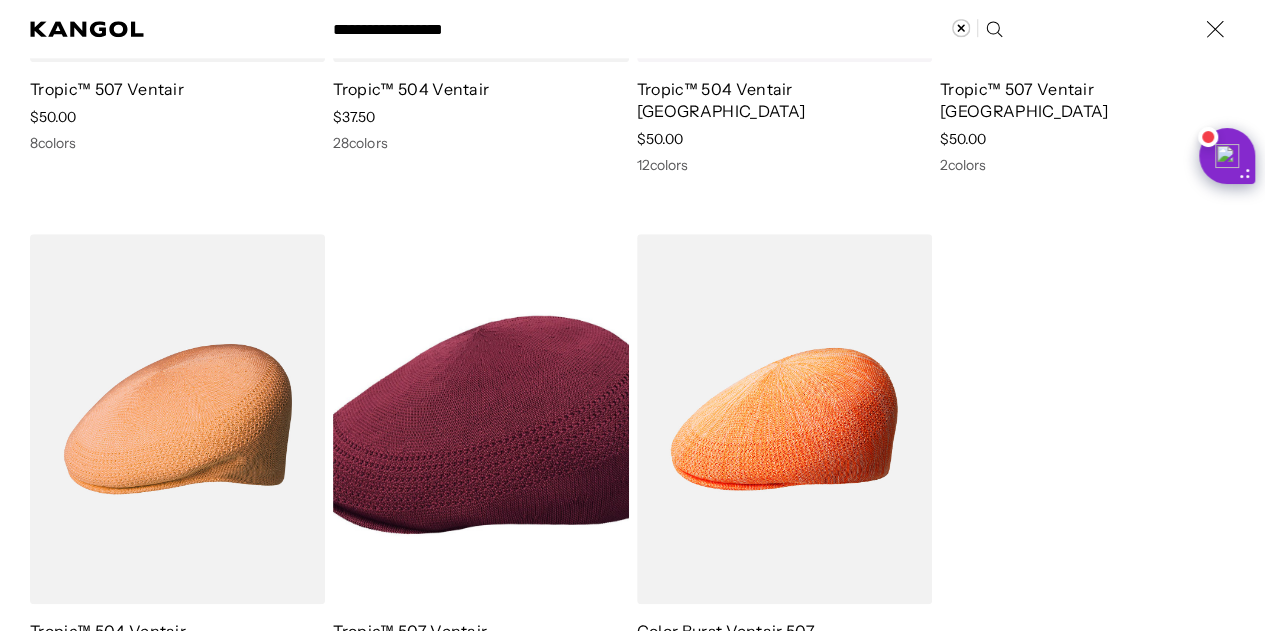 scroll, scrollTop: 567, scrollLeft: 0, axis: vertical 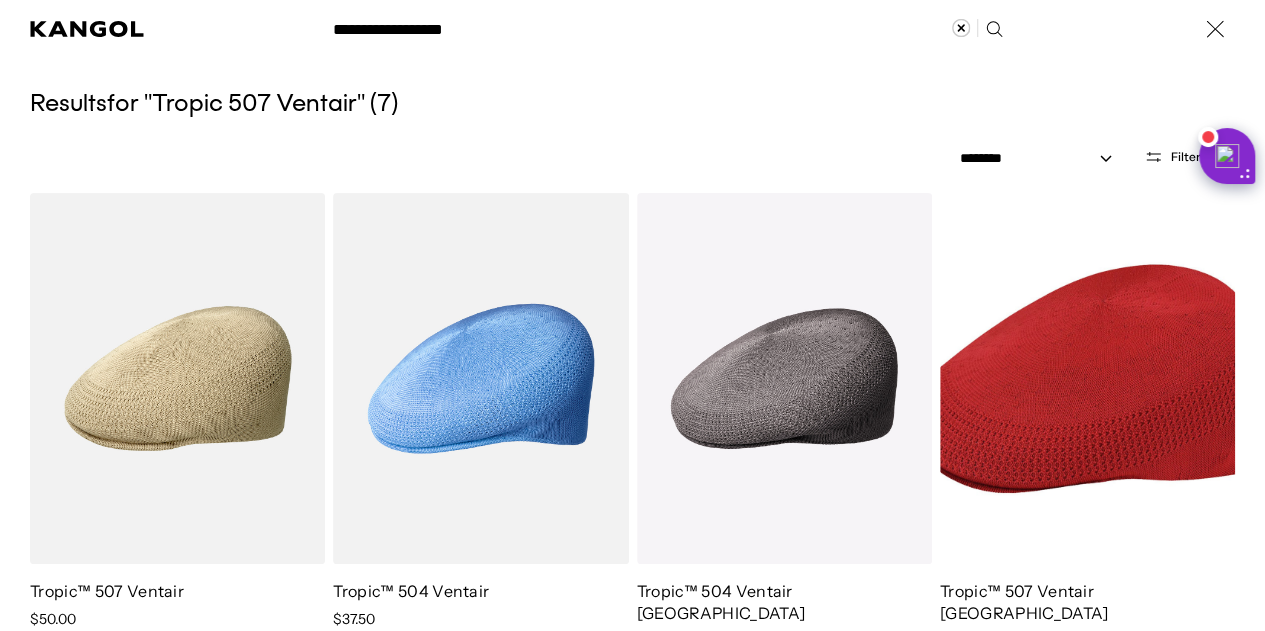 click at bounding box center (0, 29) 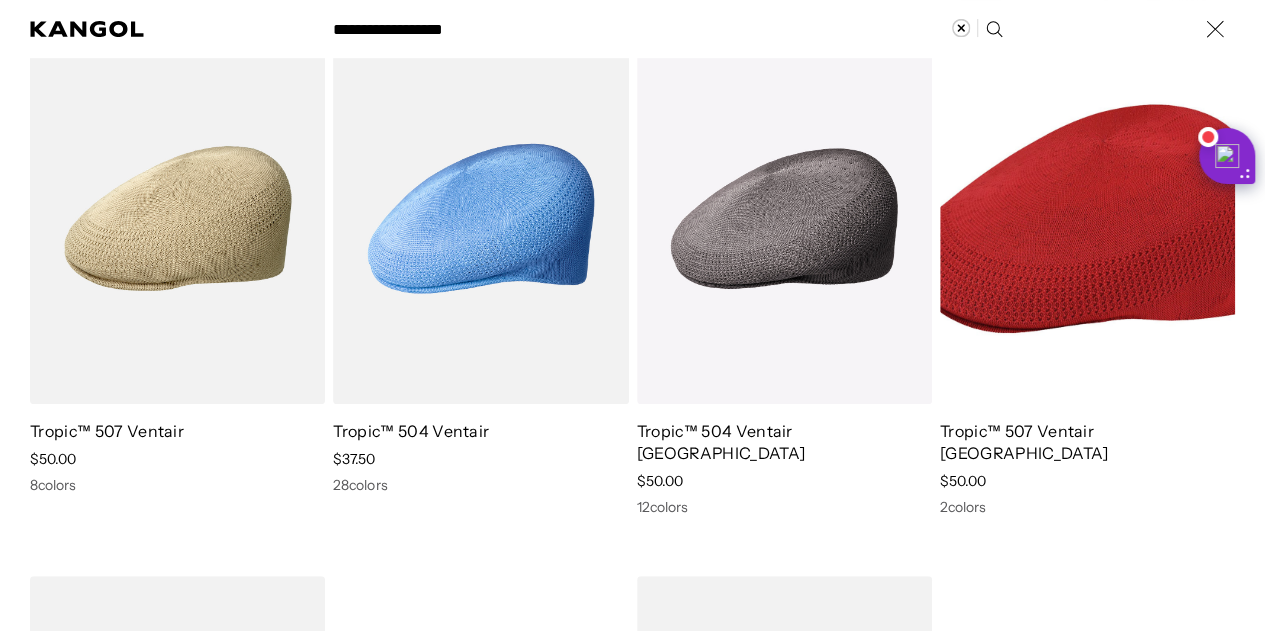 scroll, scrollTop: 366, scrollLeft: 0, axis: vertical 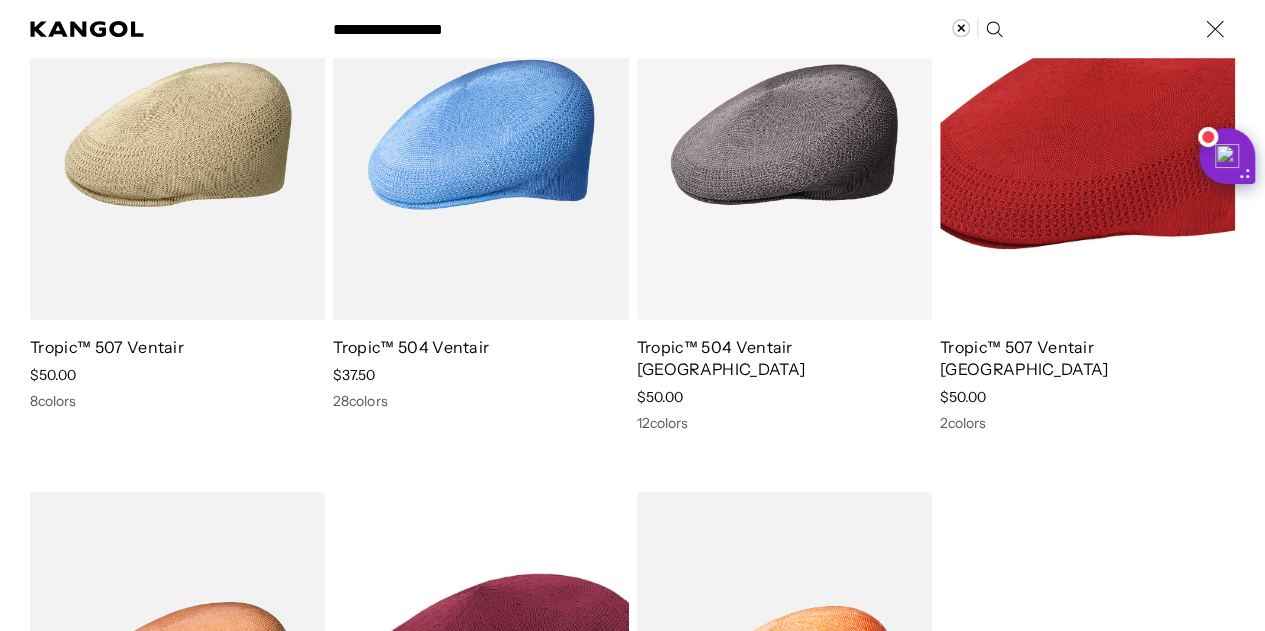 drag, startPoint x: 119, startPoint y: 342, endPoint x: 104, endPoint y: 361, distance: 24.207438 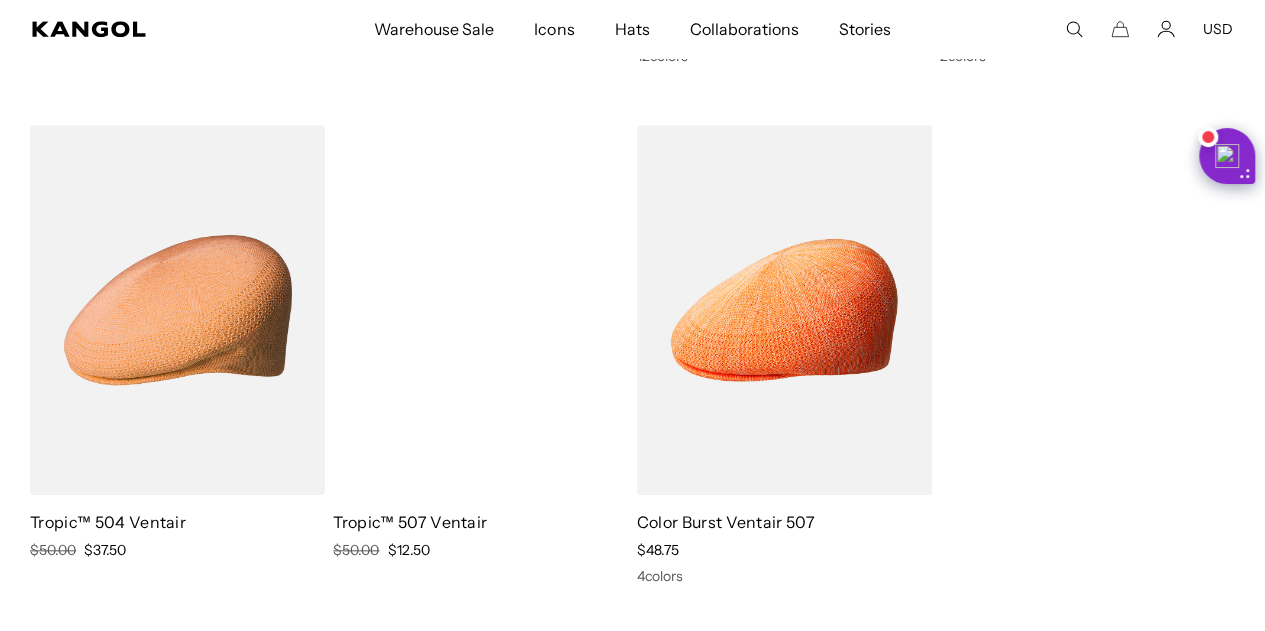 scroll, scrollTop: 733, scrollLeft: 0, axis: vertical 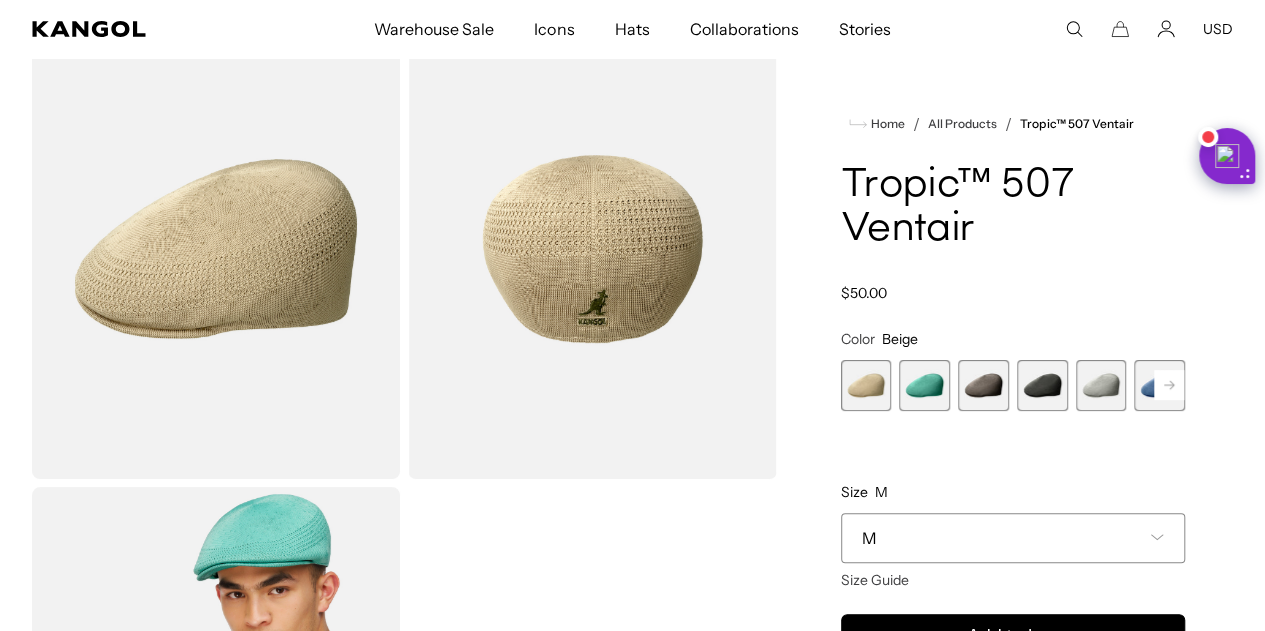 click on "M" at bounding box center [1013, 538] 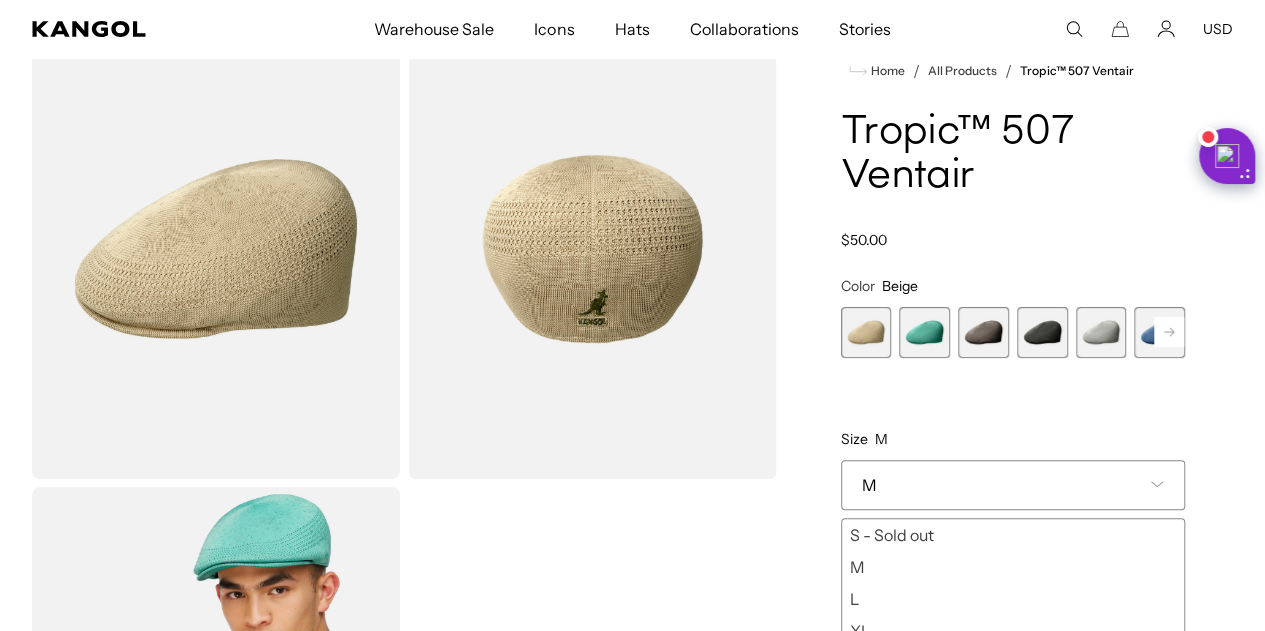 scroll, scrollTop: 0, scrollLeft: 0, axis: both 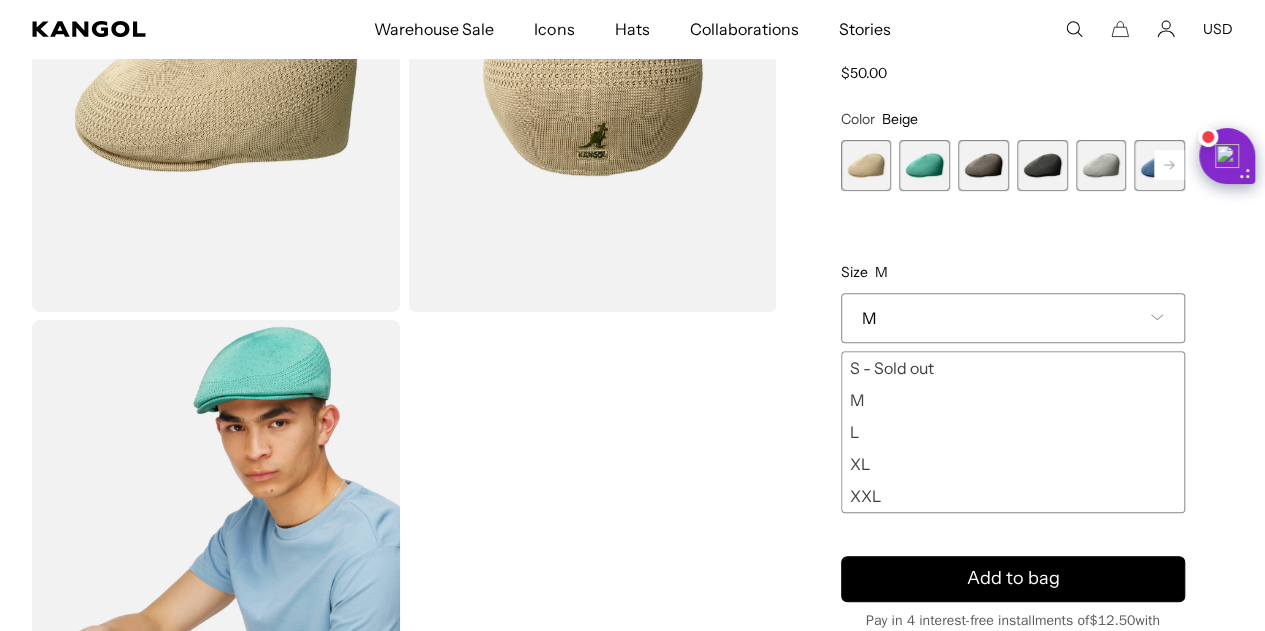 click on "XXL" at bounding box center [1013, 496] 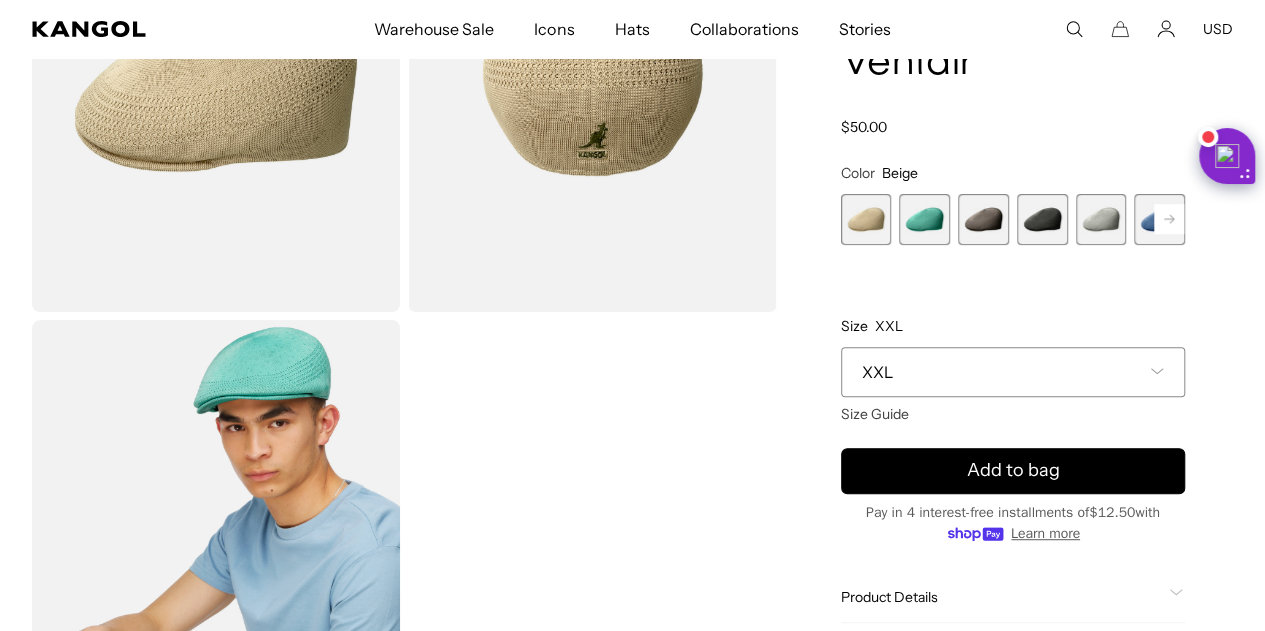 click 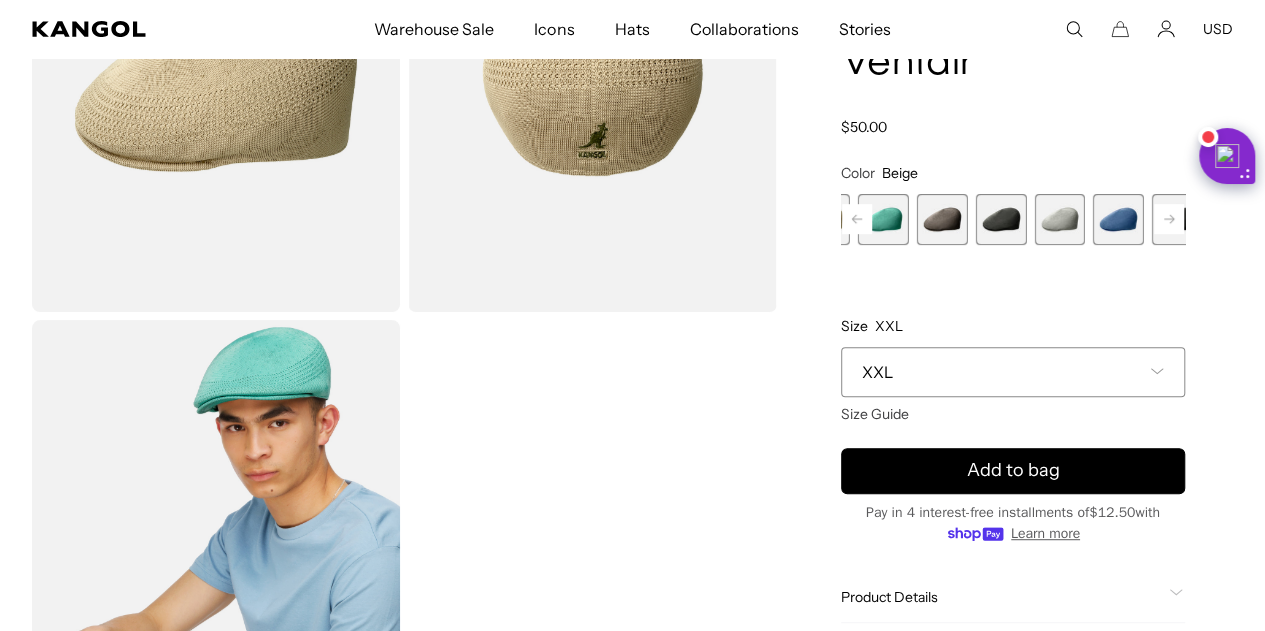 scroll, scrollTop: 0, scrollLeft: 412, axis: horizontal 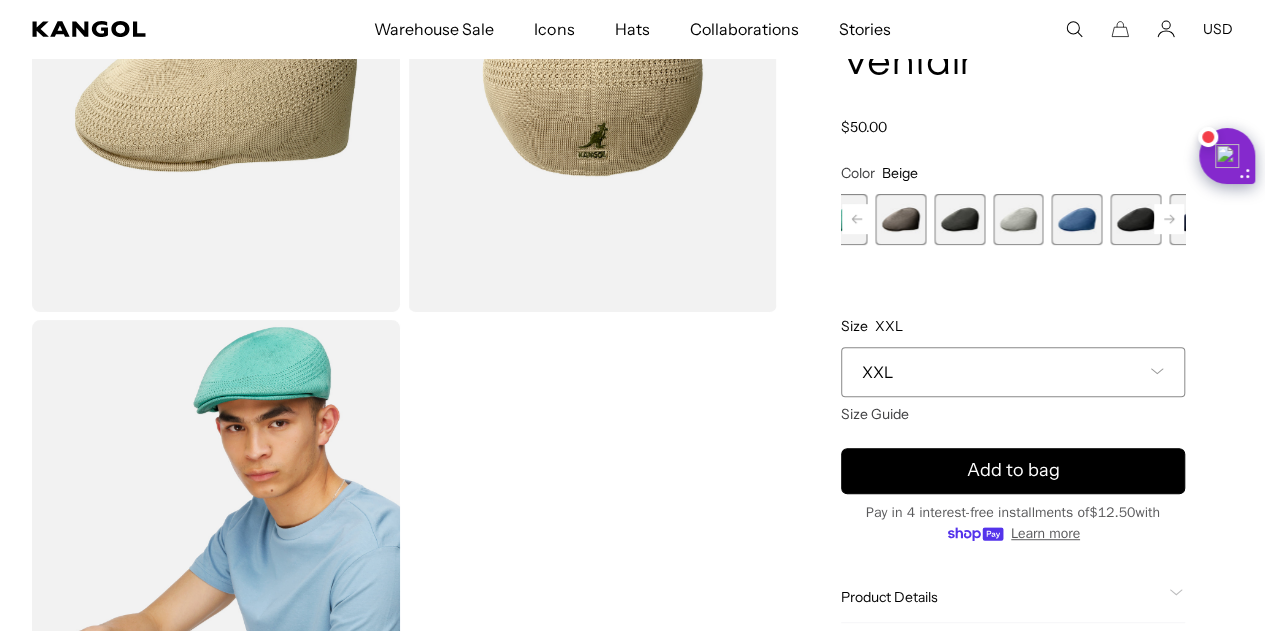 click 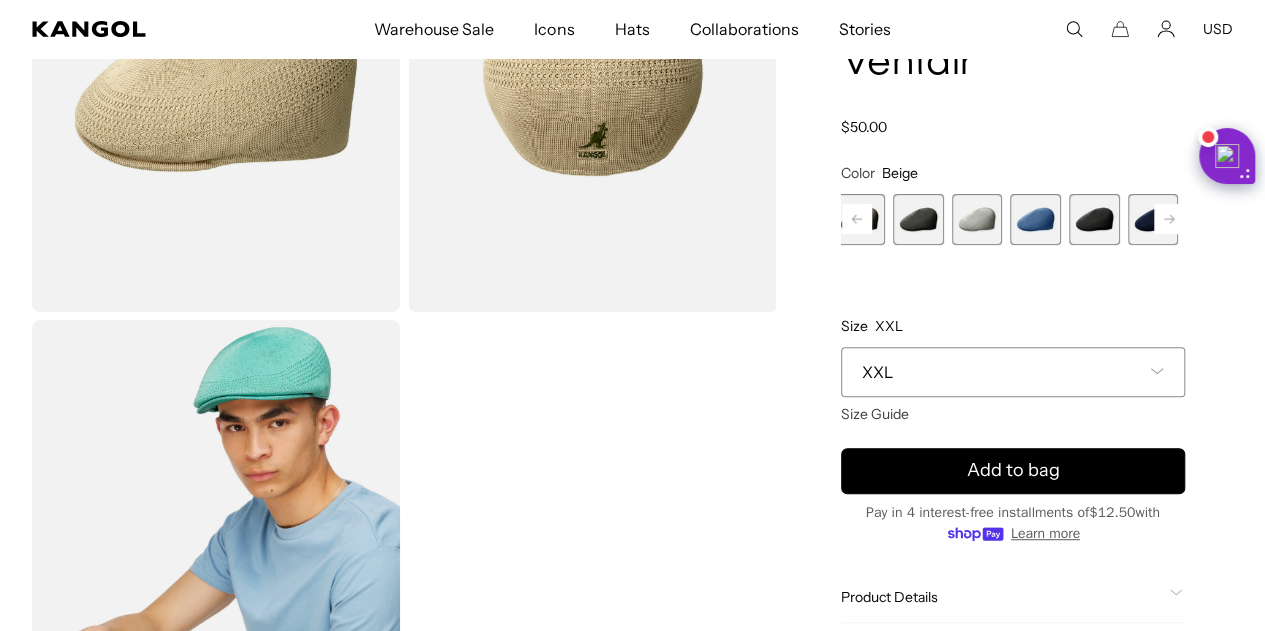 click 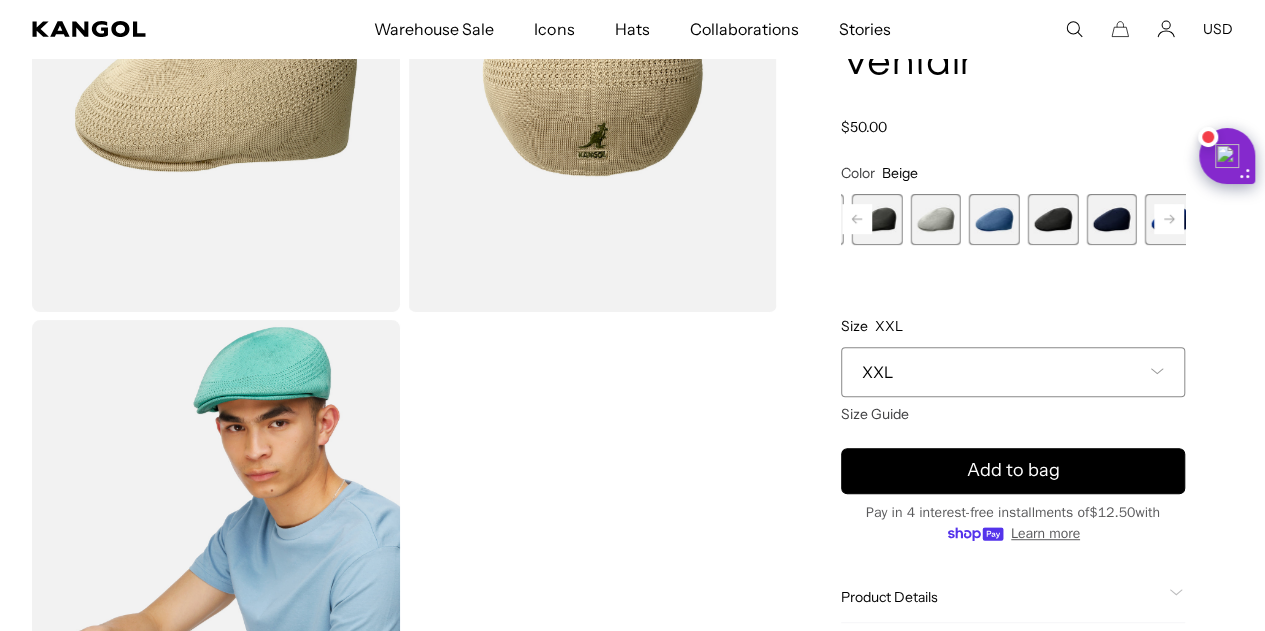 click 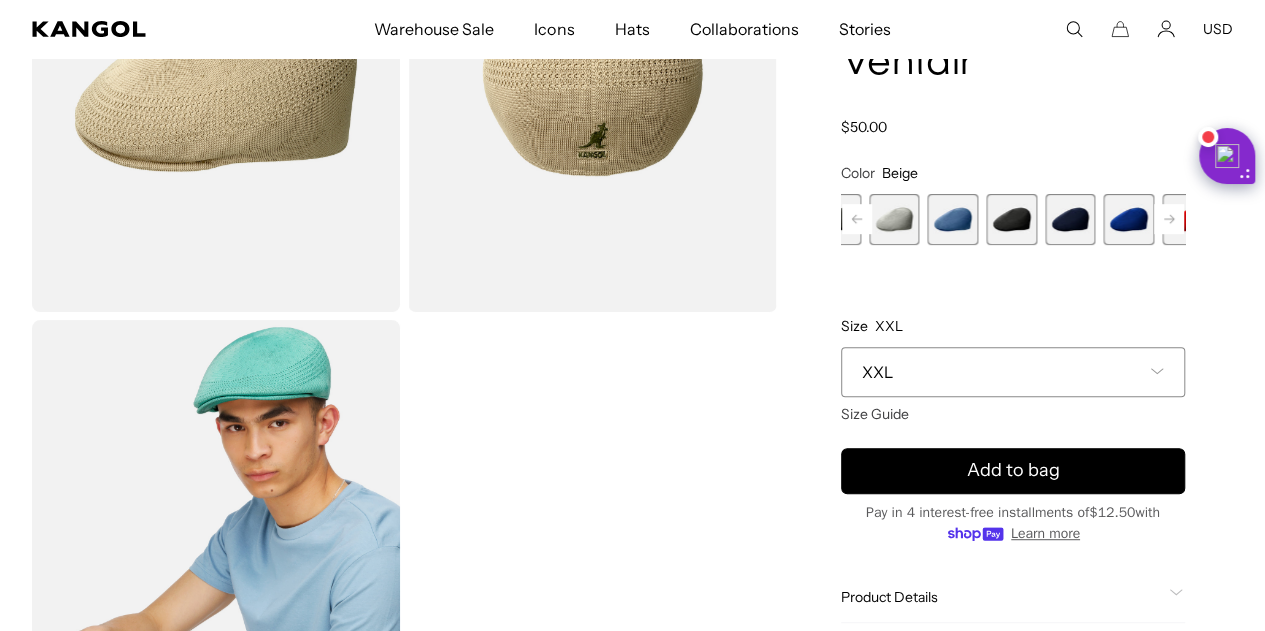 click 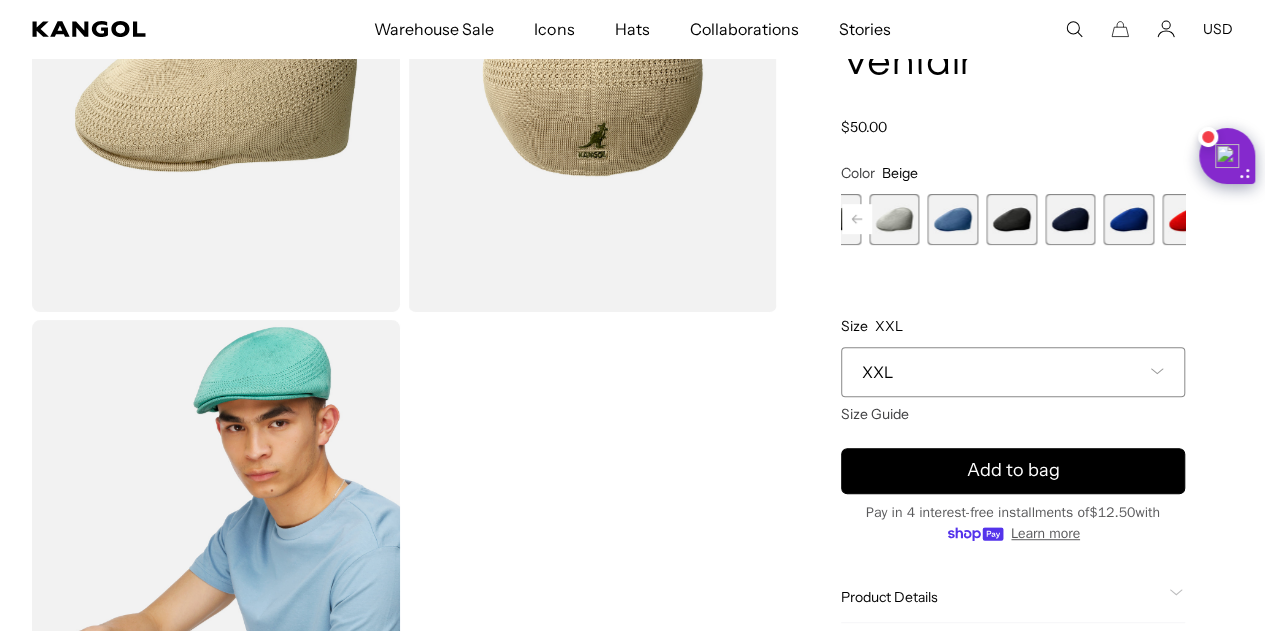 click at bounding box center (1246, 219) 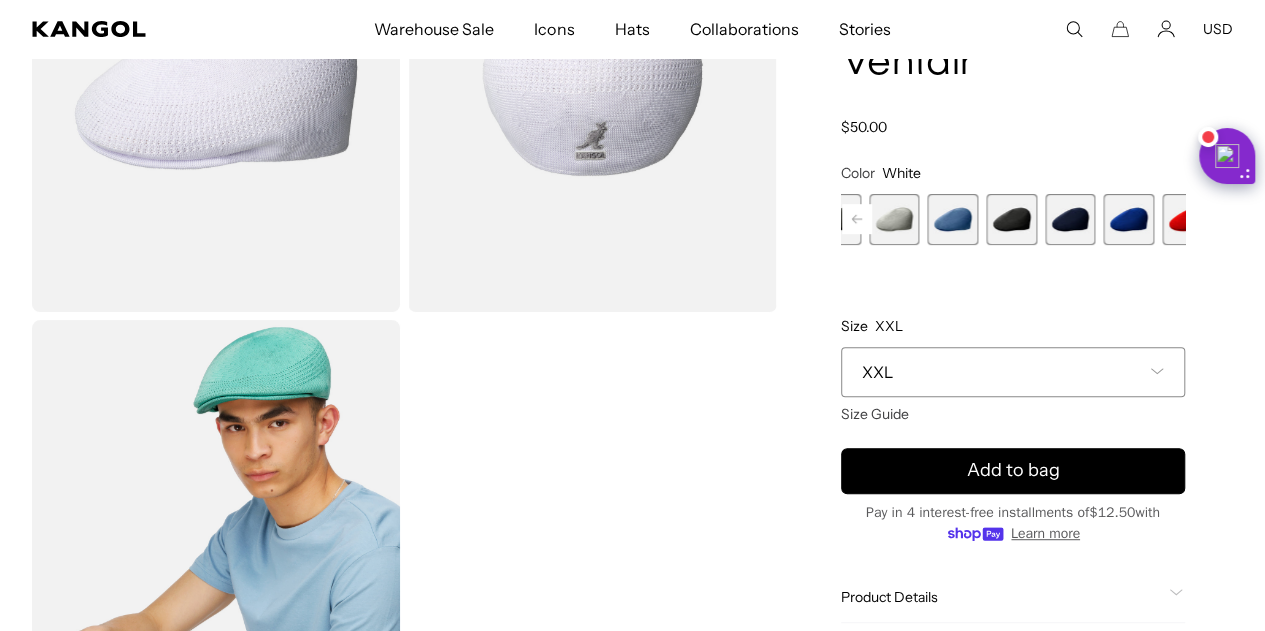 scroll, scrollTop: 0, scrollLeft: 0, axis: both 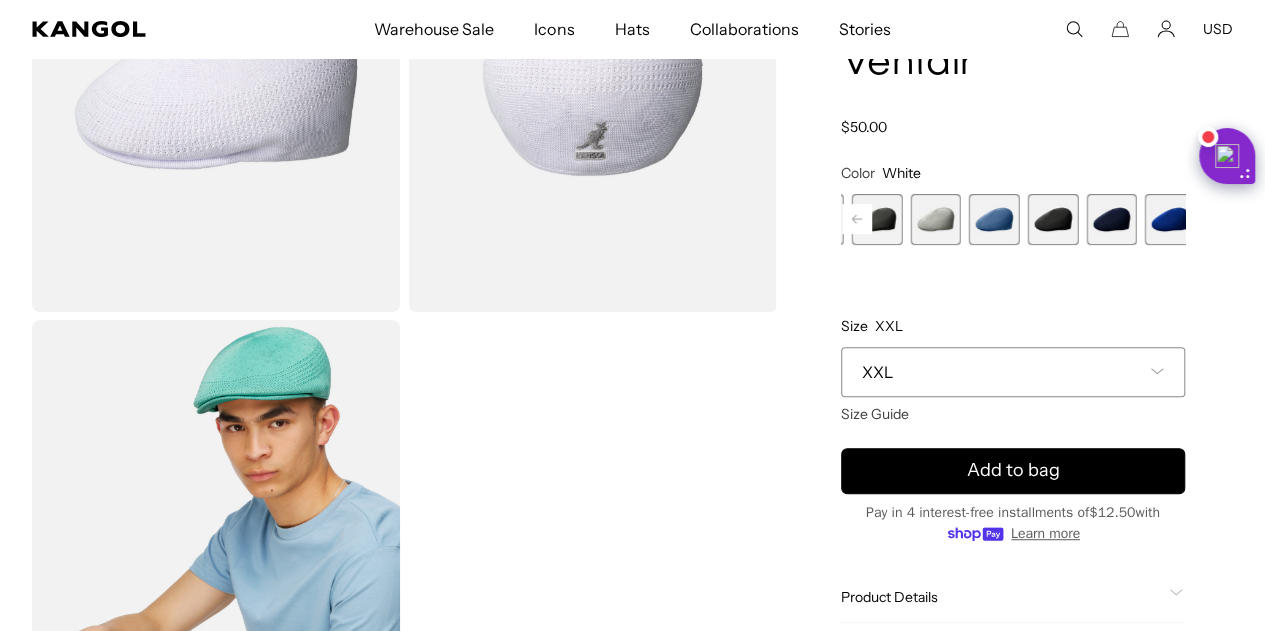 click 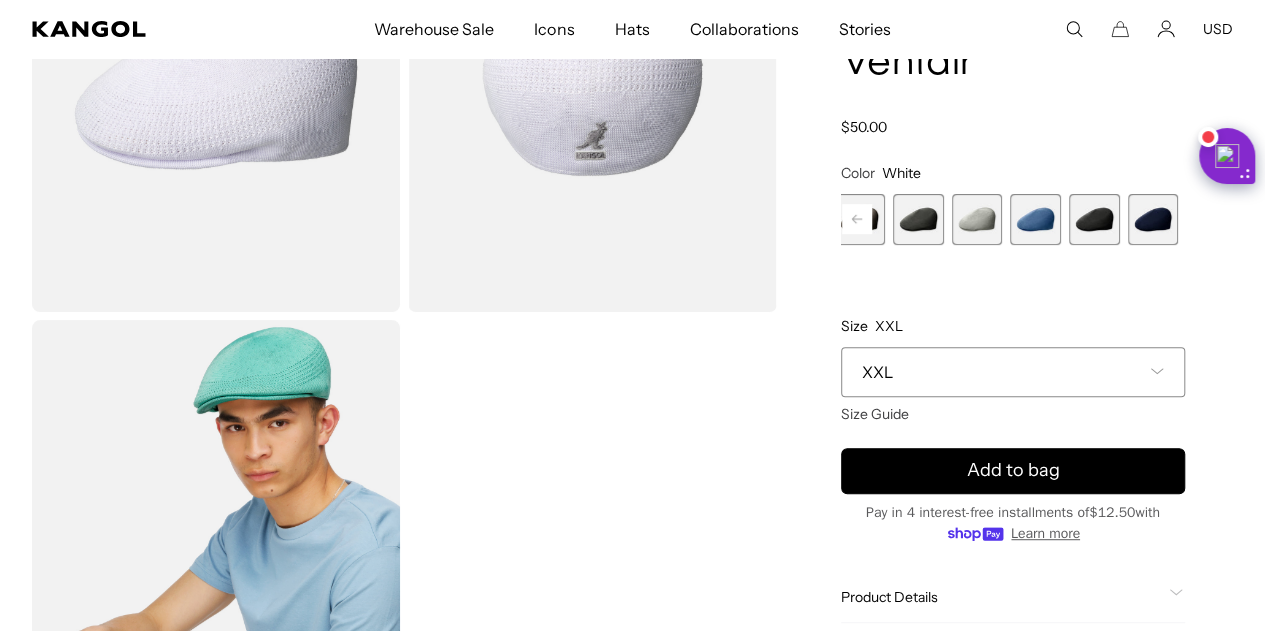 click 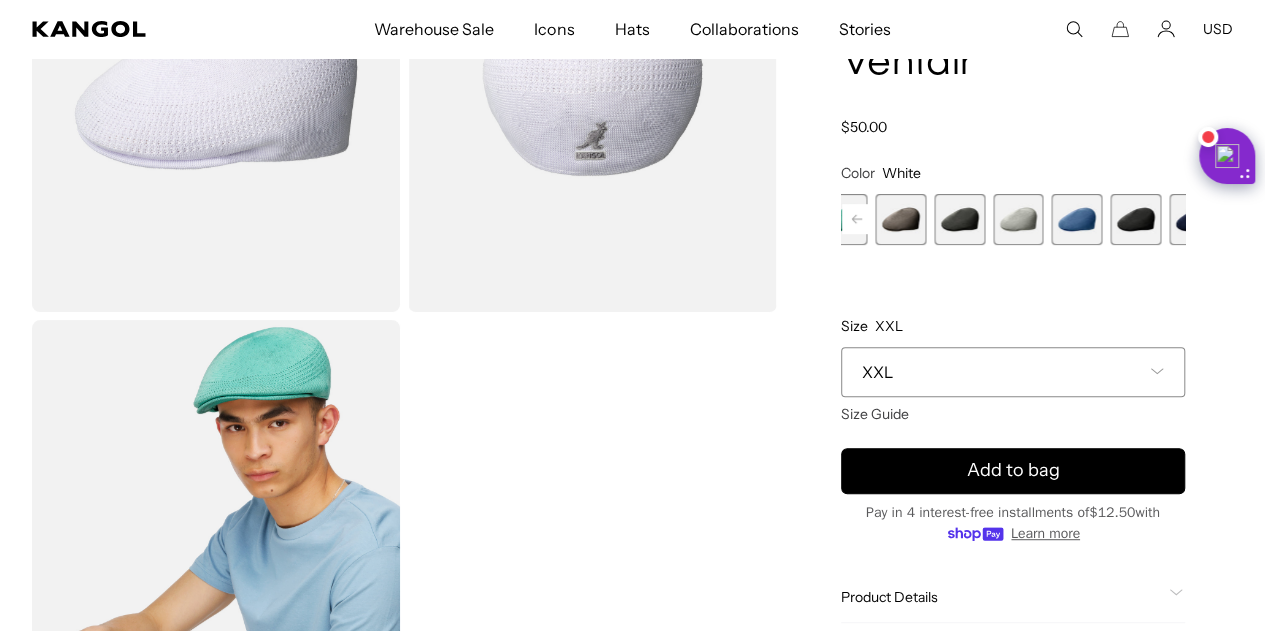 click 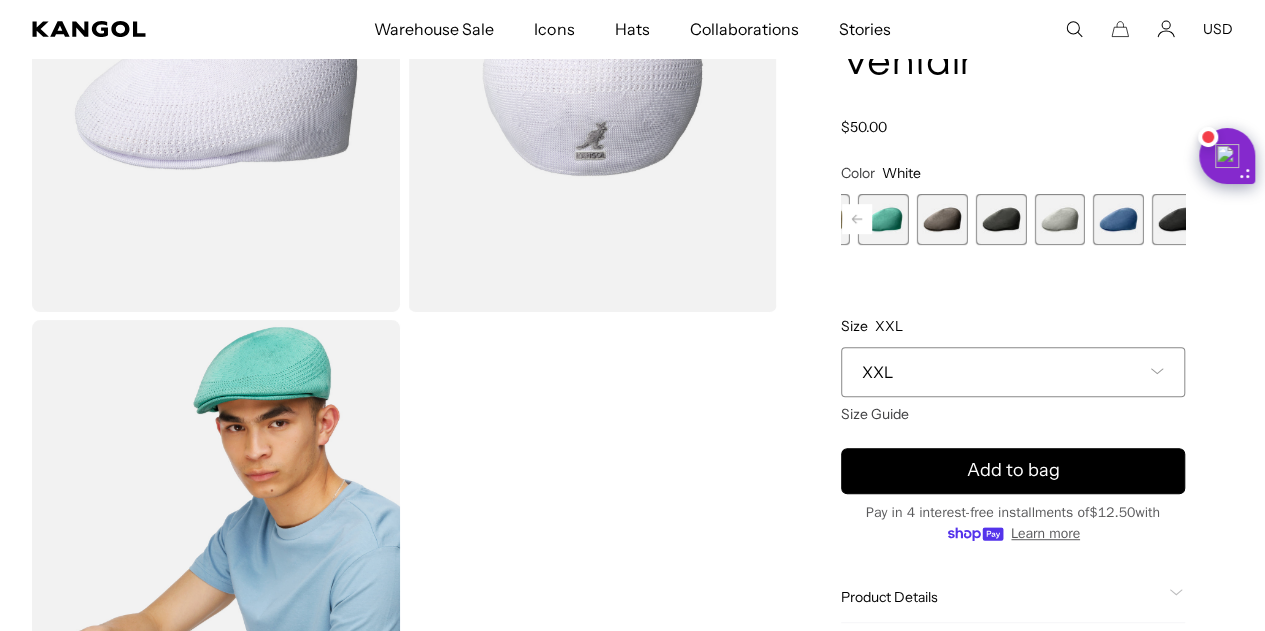 click 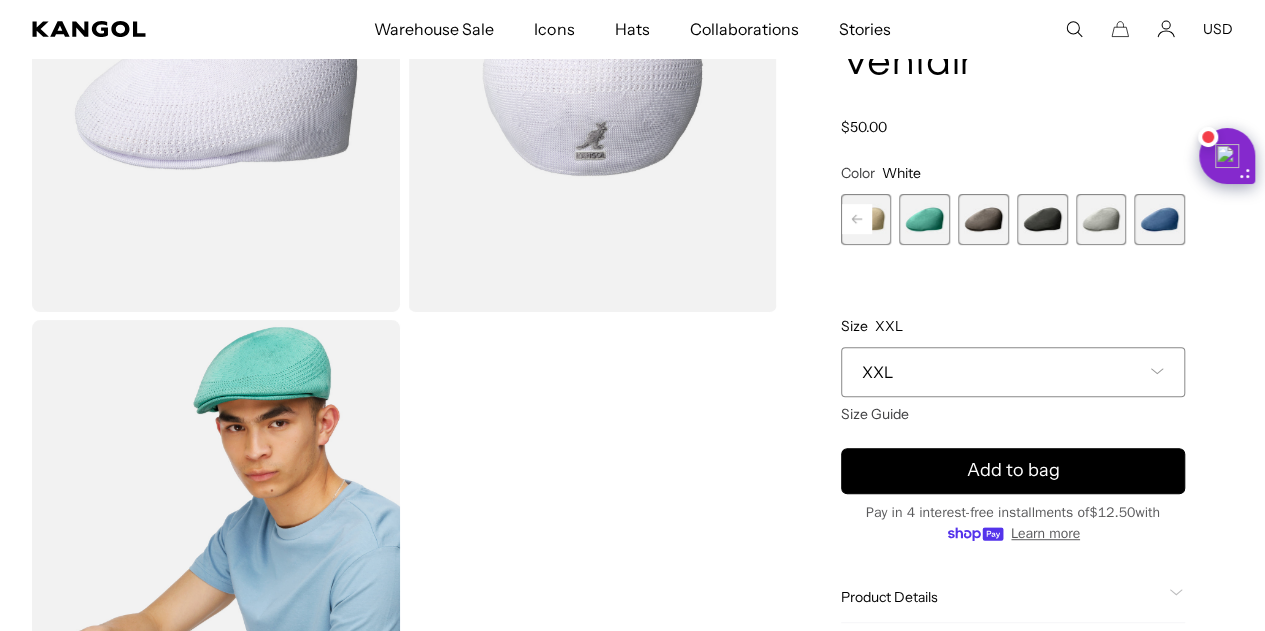 click 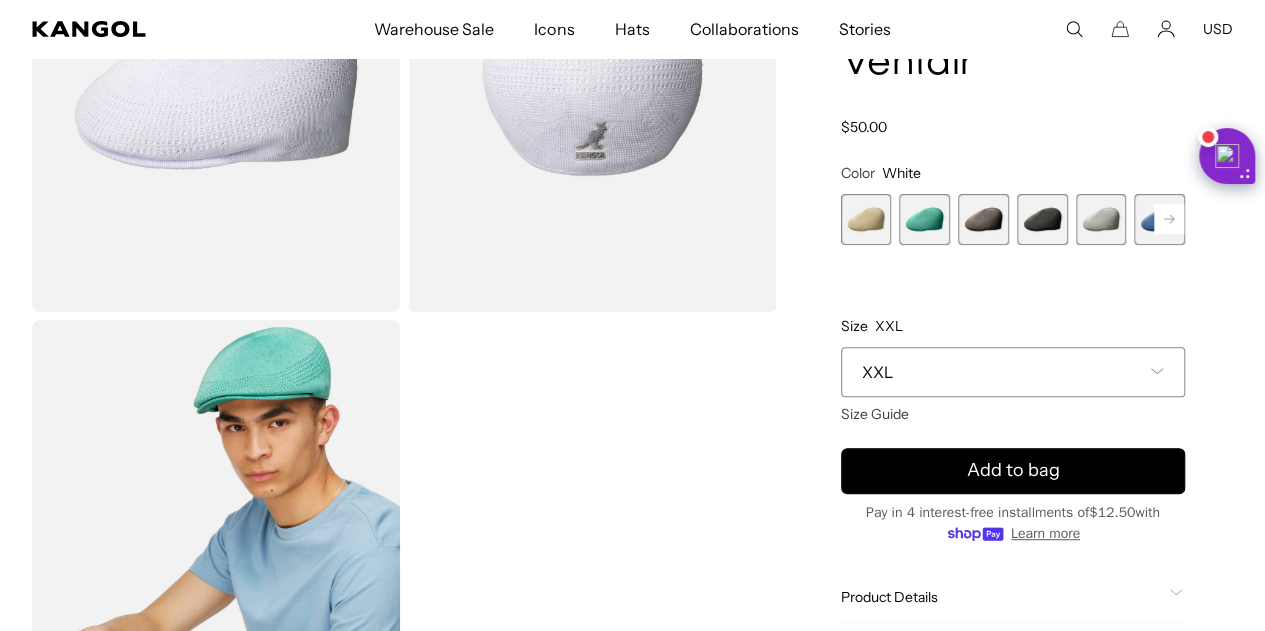 click at bounding box center [866, 219] 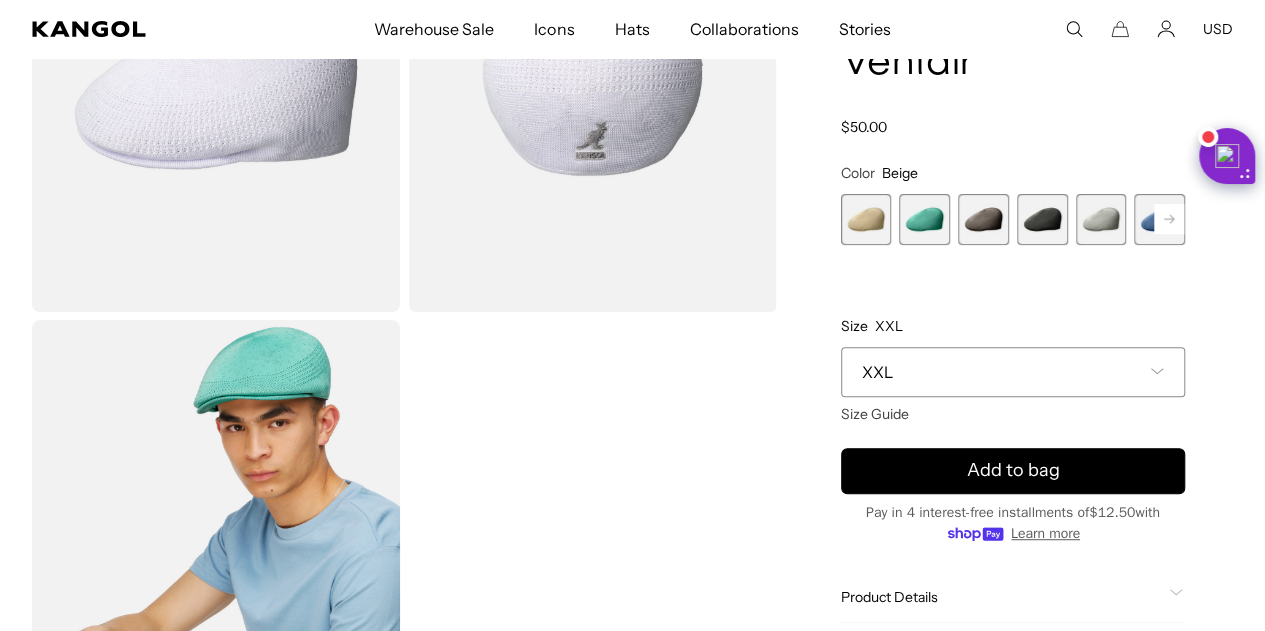 click at bounding box center (866, 219) 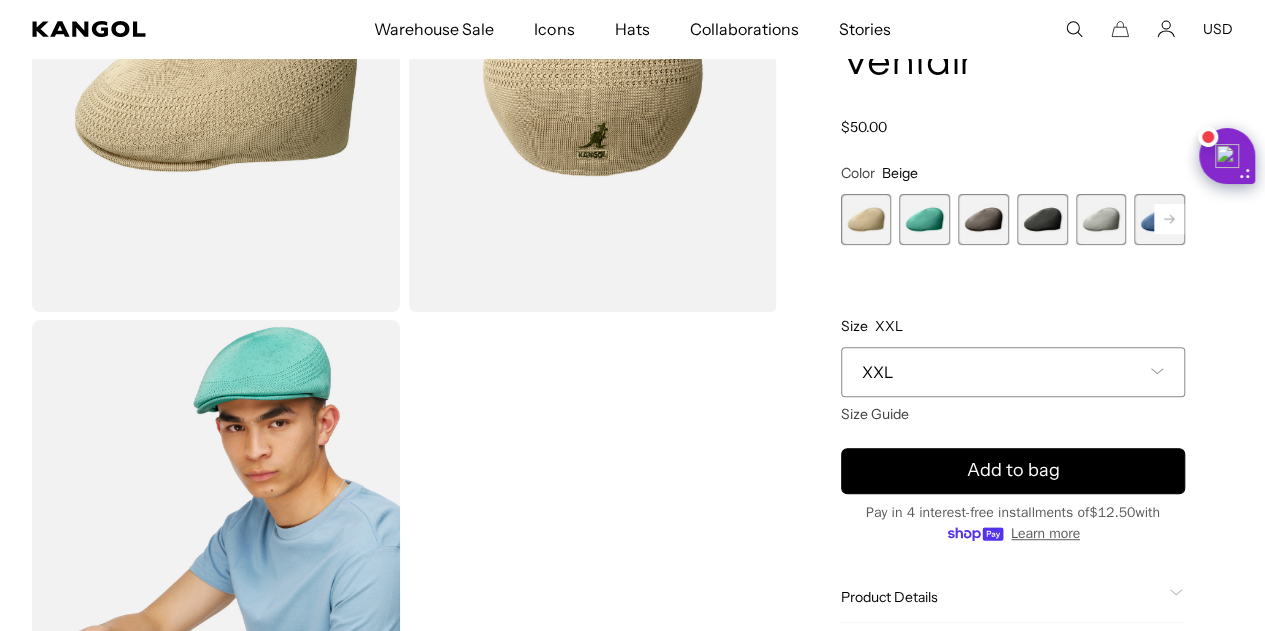 scroll, scrollTop: 0, scrollLeft: 412, axis: horizontal 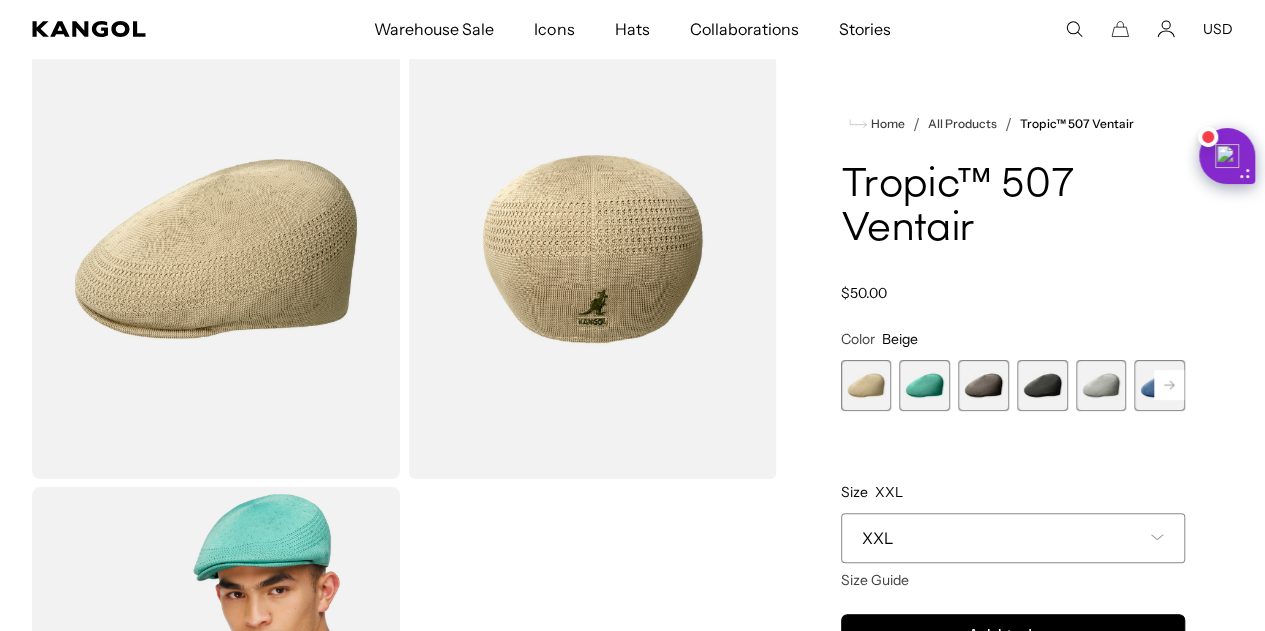 click at bounding box center (924, 385) 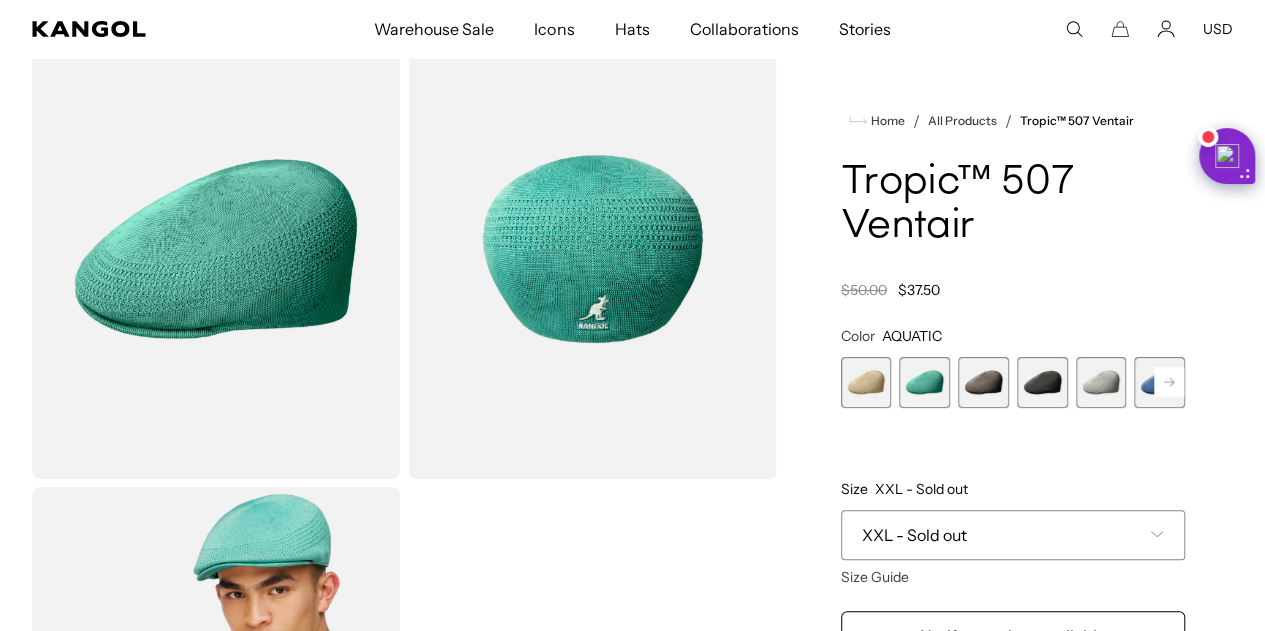 scroll, scrollTop: 0, scrollLeft: 412, axis: horizontal 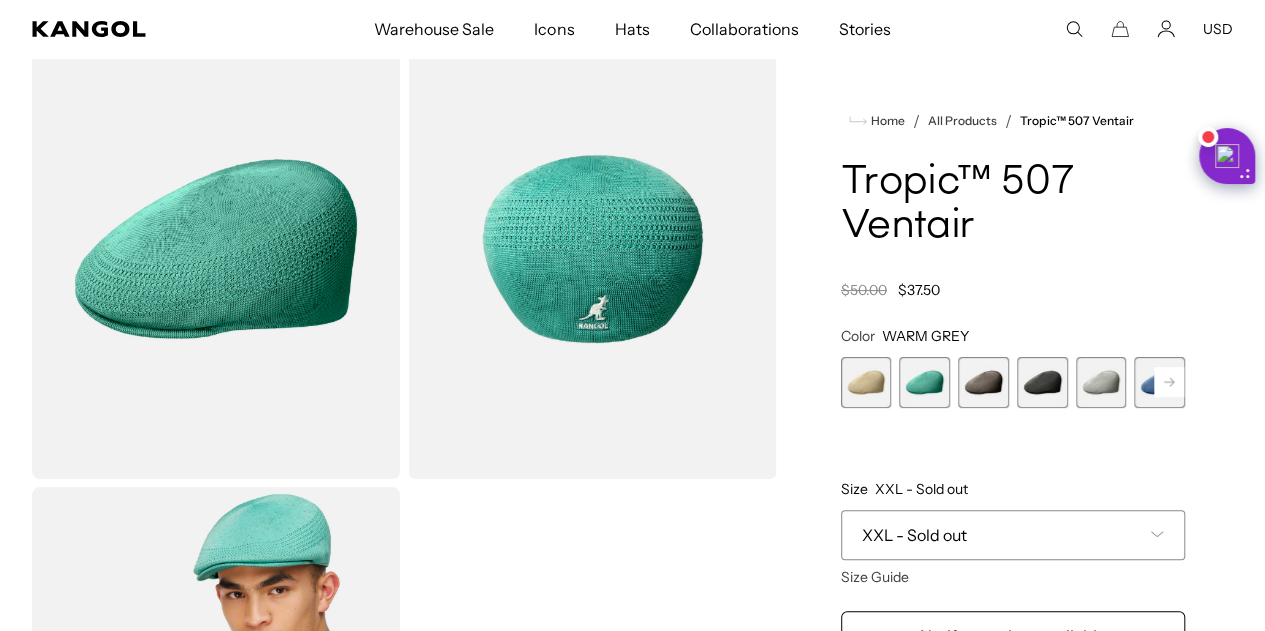 click at bounding box center [1042, 382] 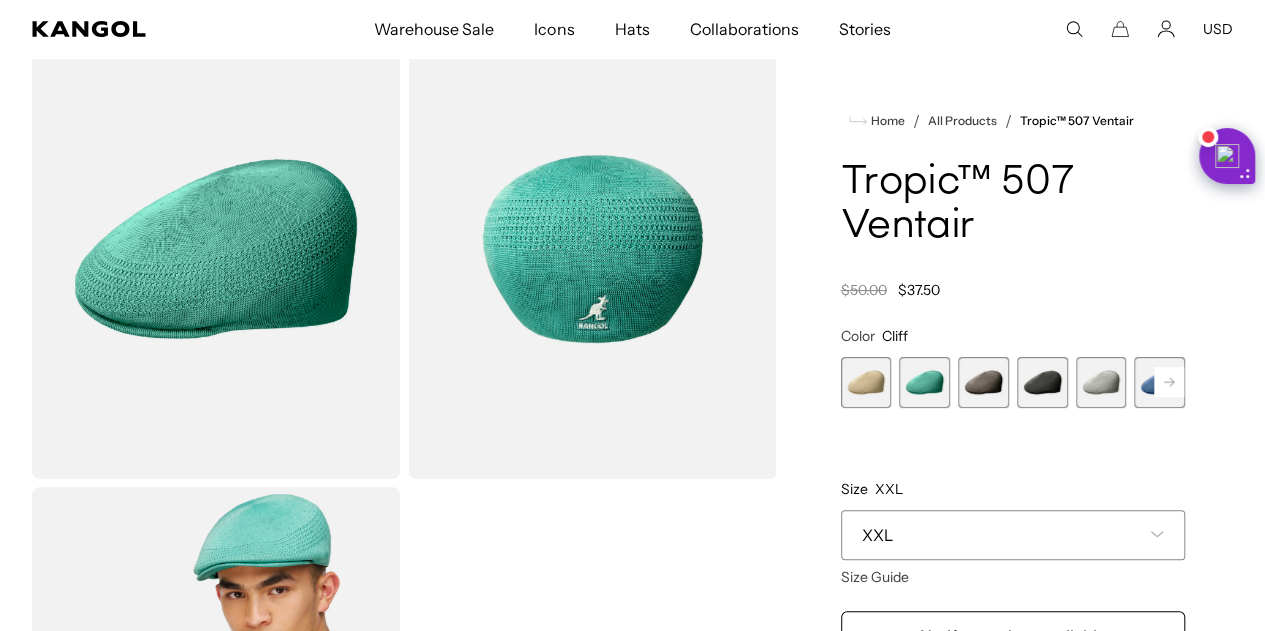 click at bounding box center [1101, 382] 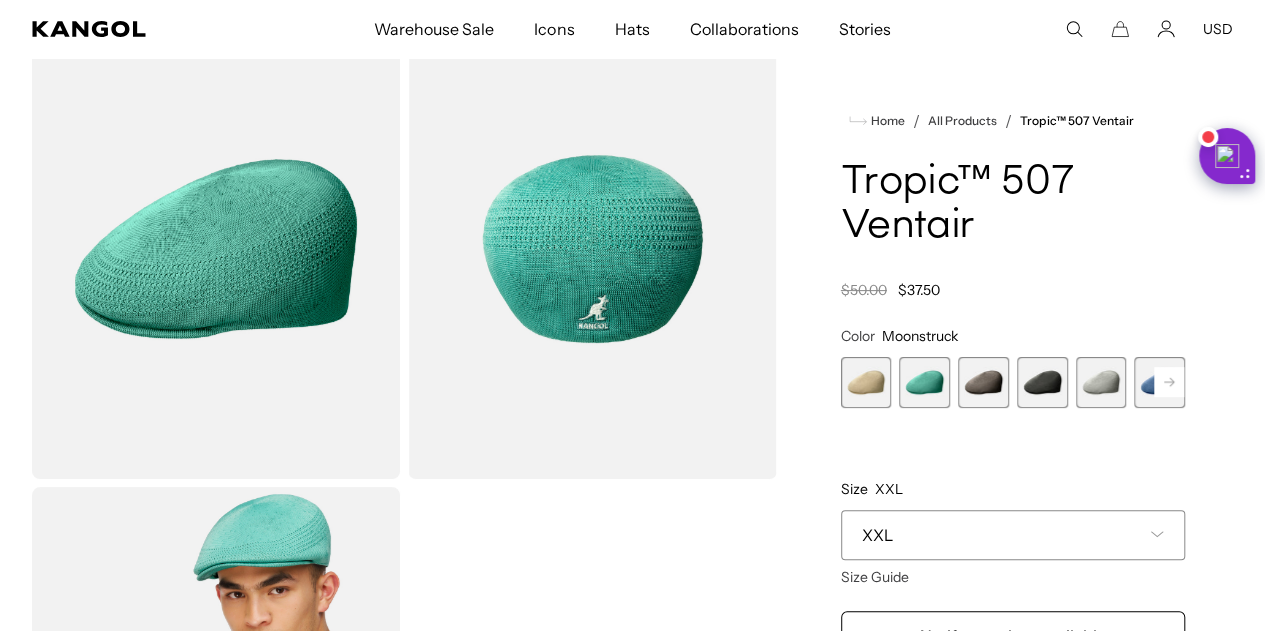 click 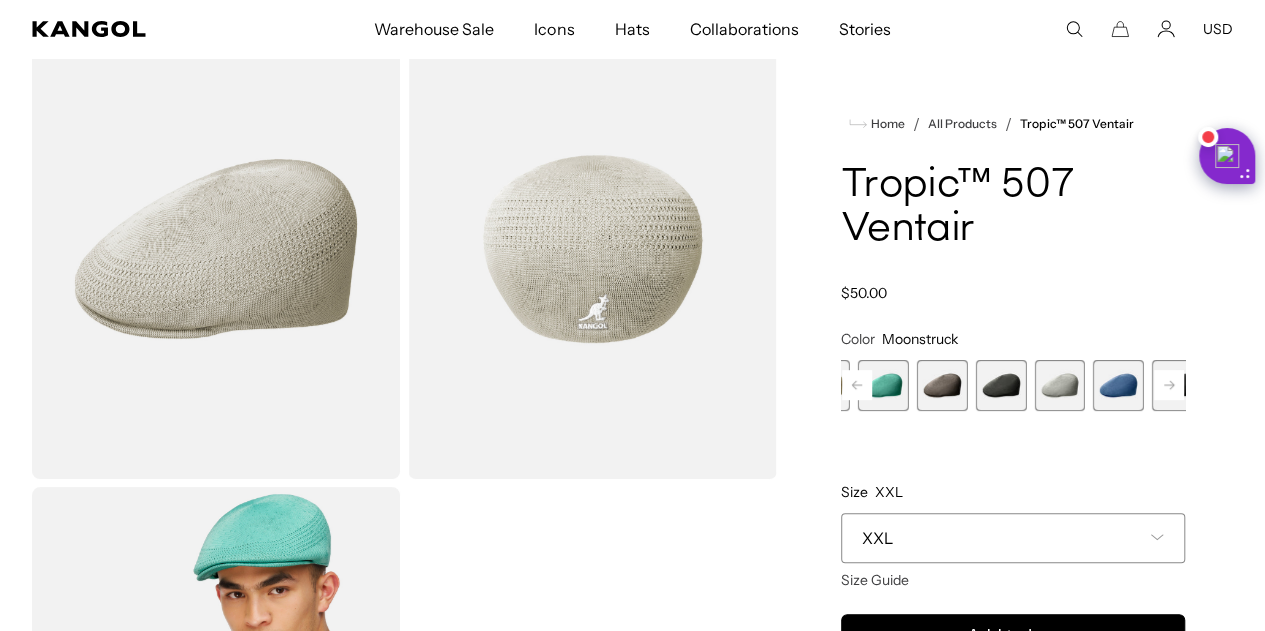 scroll, scrollTop: 0, scrollLeft: 0, axis: both 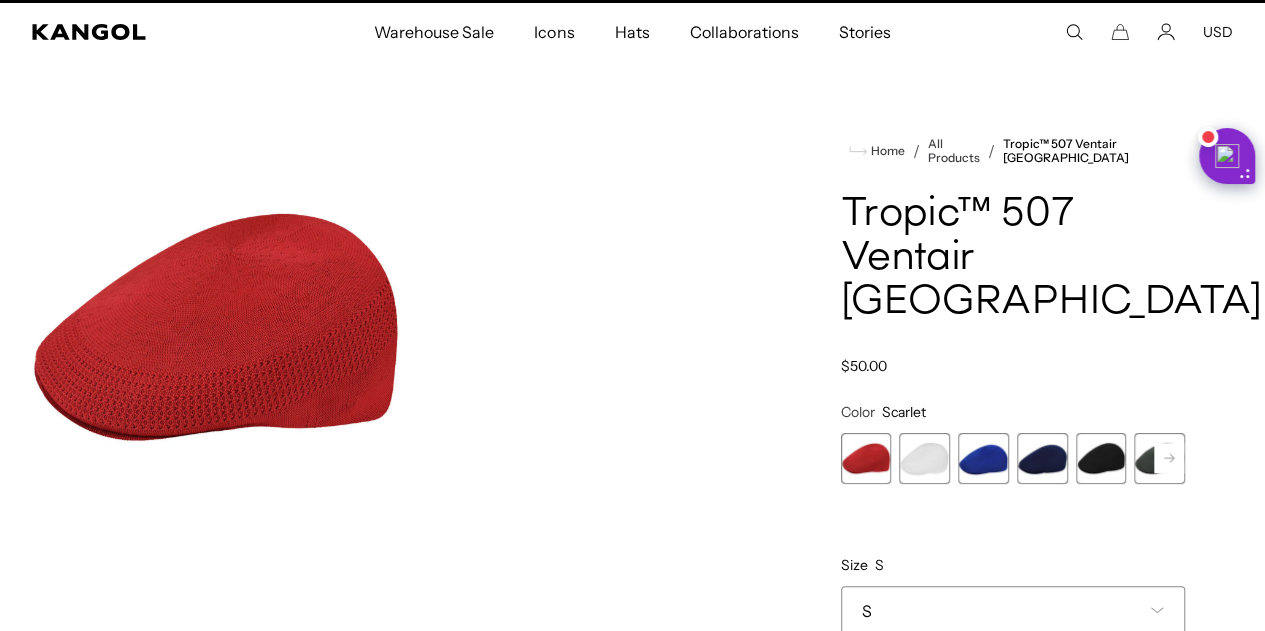 click 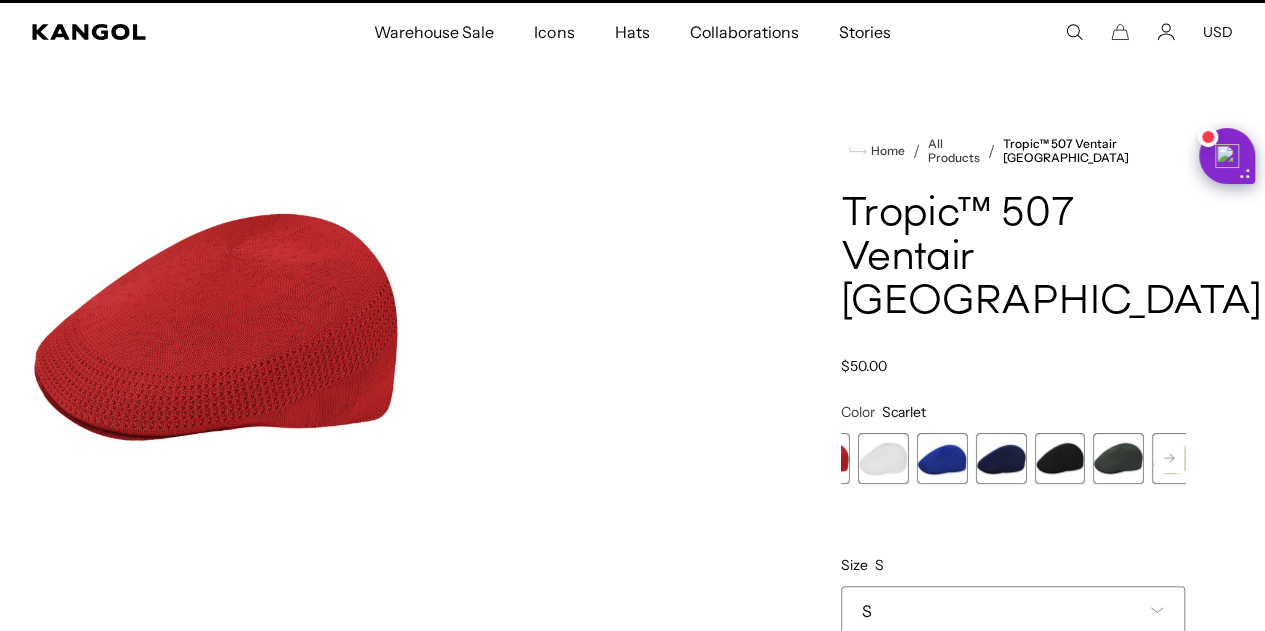 click 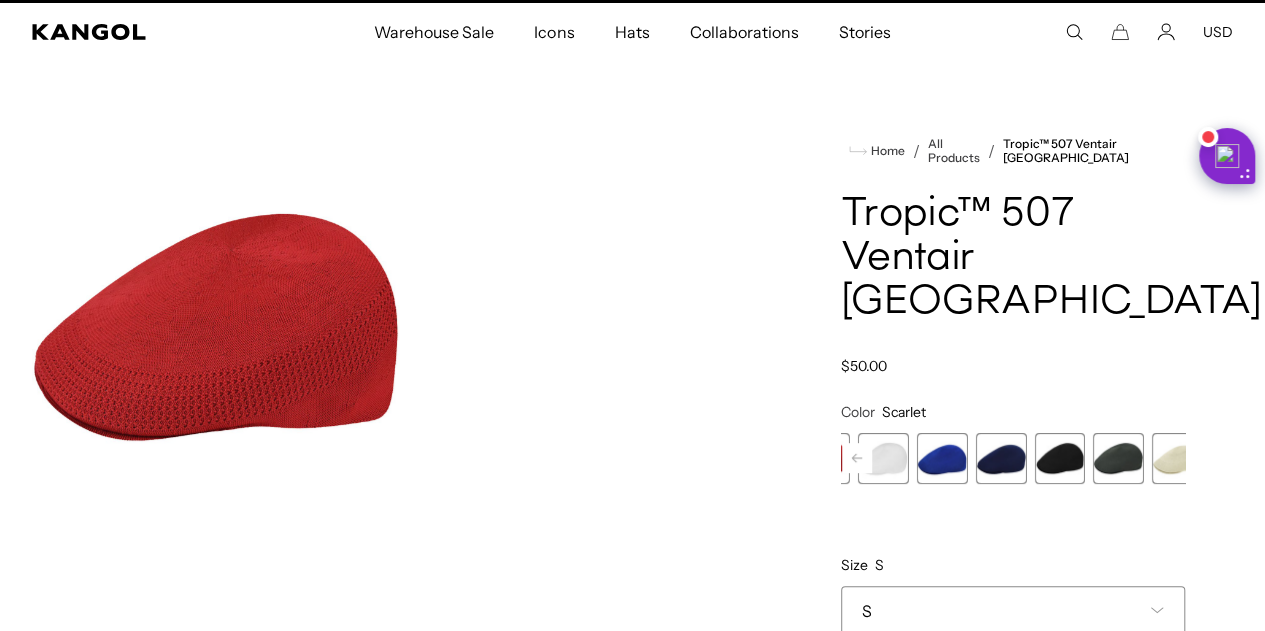click at bounding box center (1177, 458) 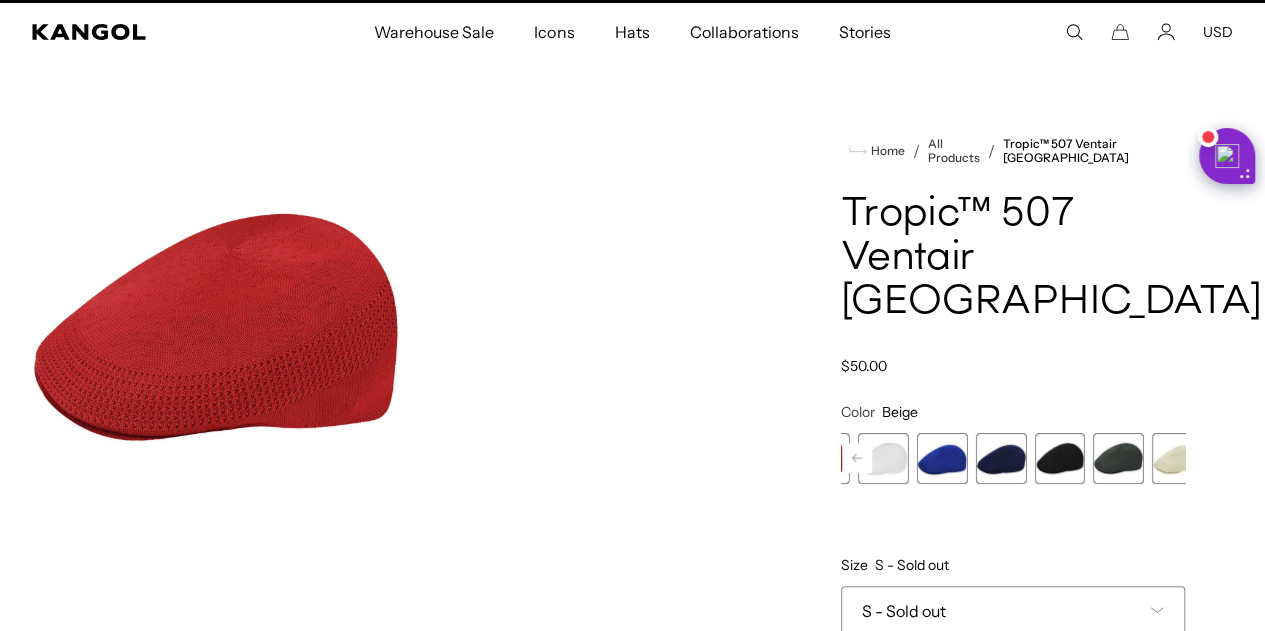 scroll, scrollTop: 0, scrollLeft: 0, axis: both 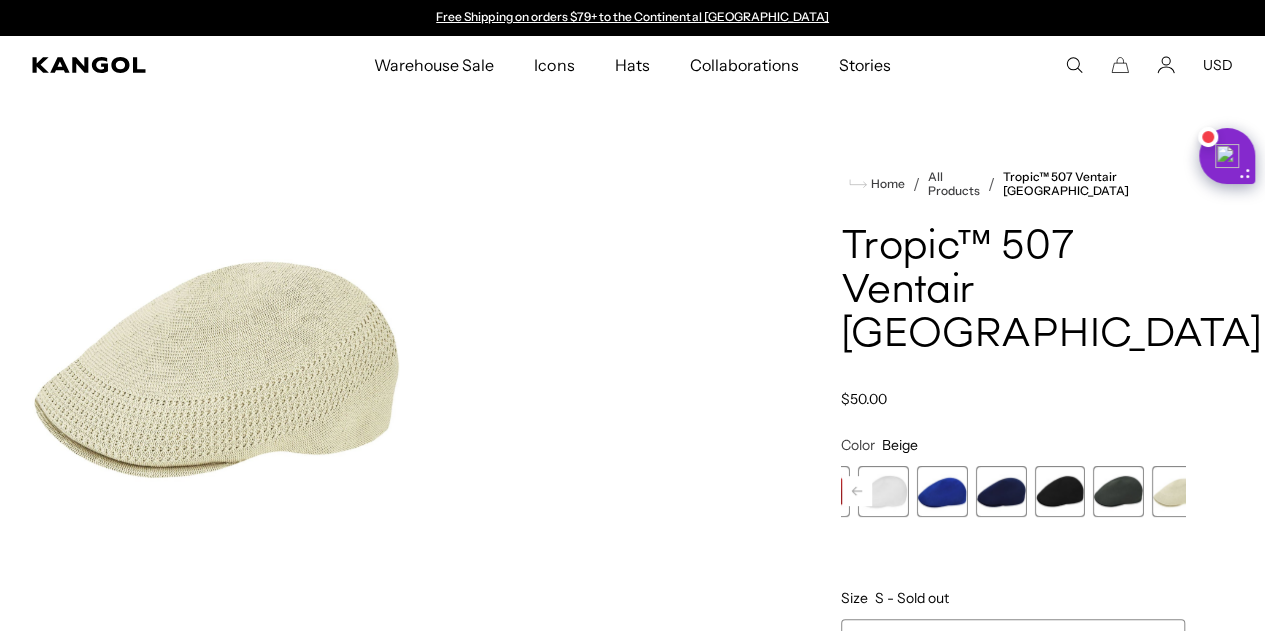 click on "S - Sold out" at bounding box center [1013, 644] 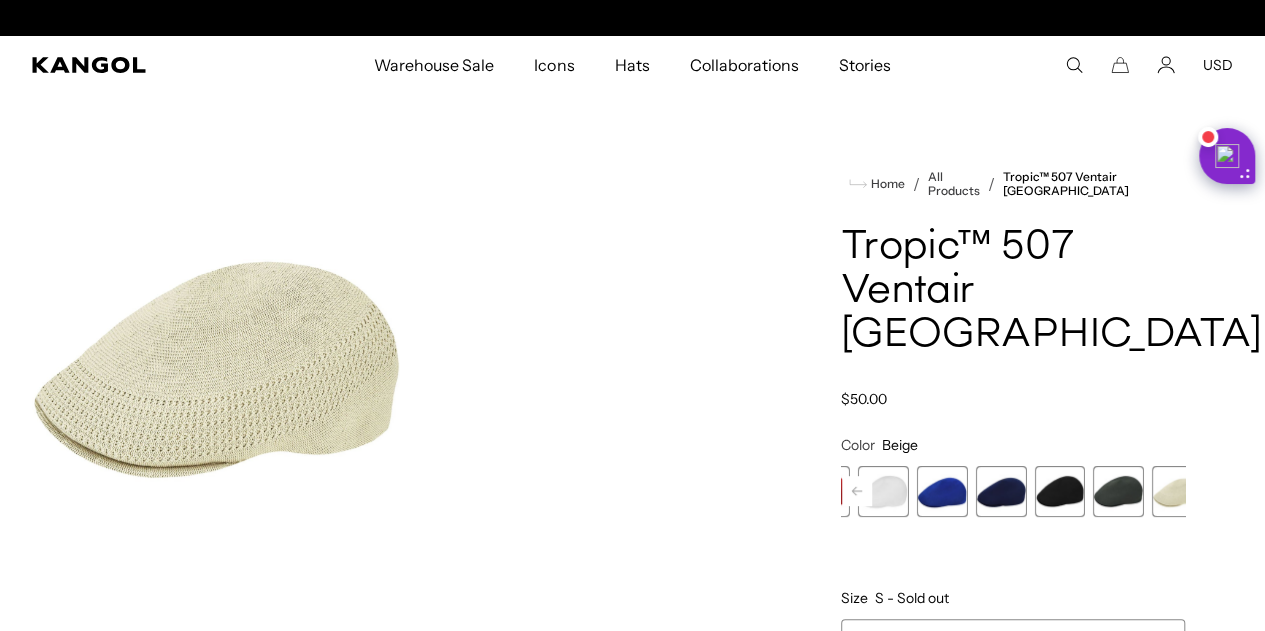 scroll, scrollTop: 0, scrollLeft: 412, axis: horizontal 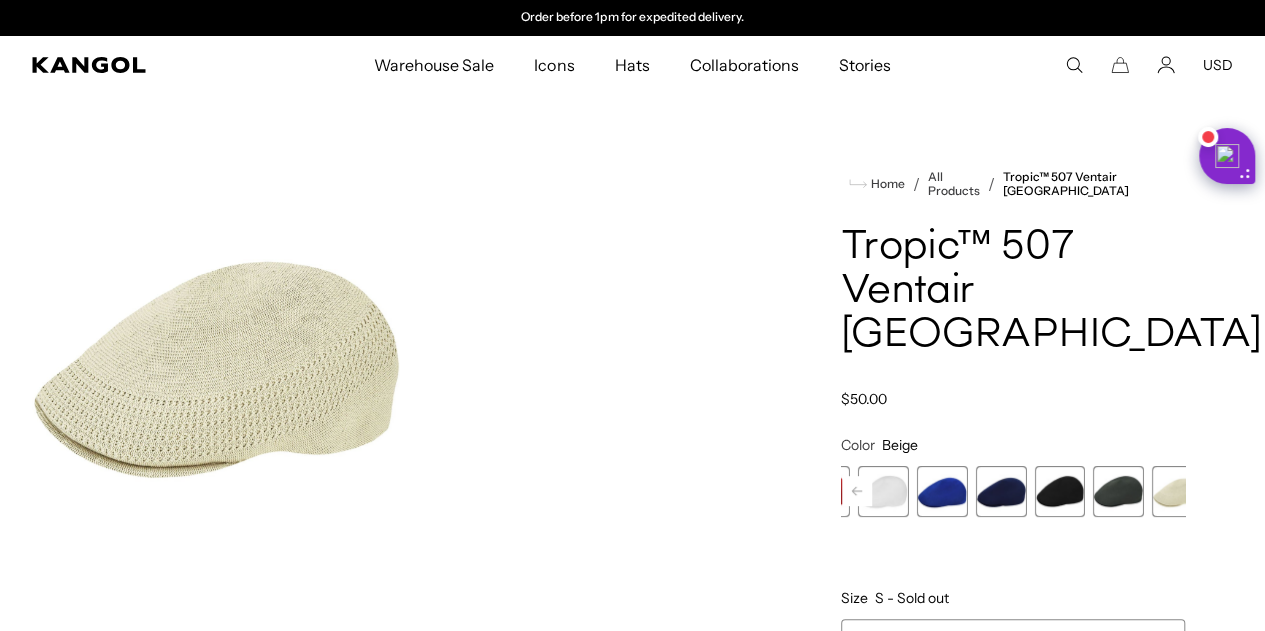 click on "Scarlet
Variant sold out or unavailable
White
Variant sold out or unavailable
Royale
Variant sold out or unavailable
Navy
Variant sold out or unavailable
Black
Variant sold out or unavailable
Cliff
Variant sold out or unavailable
Beige
Variant sold out or unavailable" at bounding box center (971, 491) 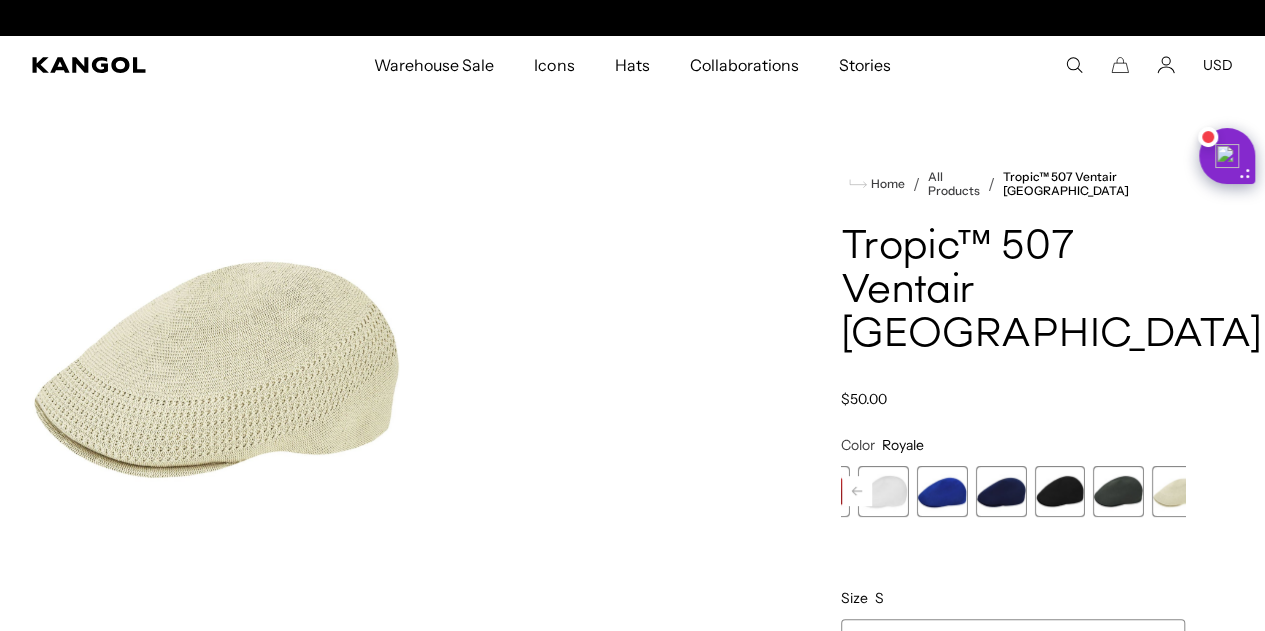 scroll, scrollTop: 0, scrollLeft: 0, axis: both 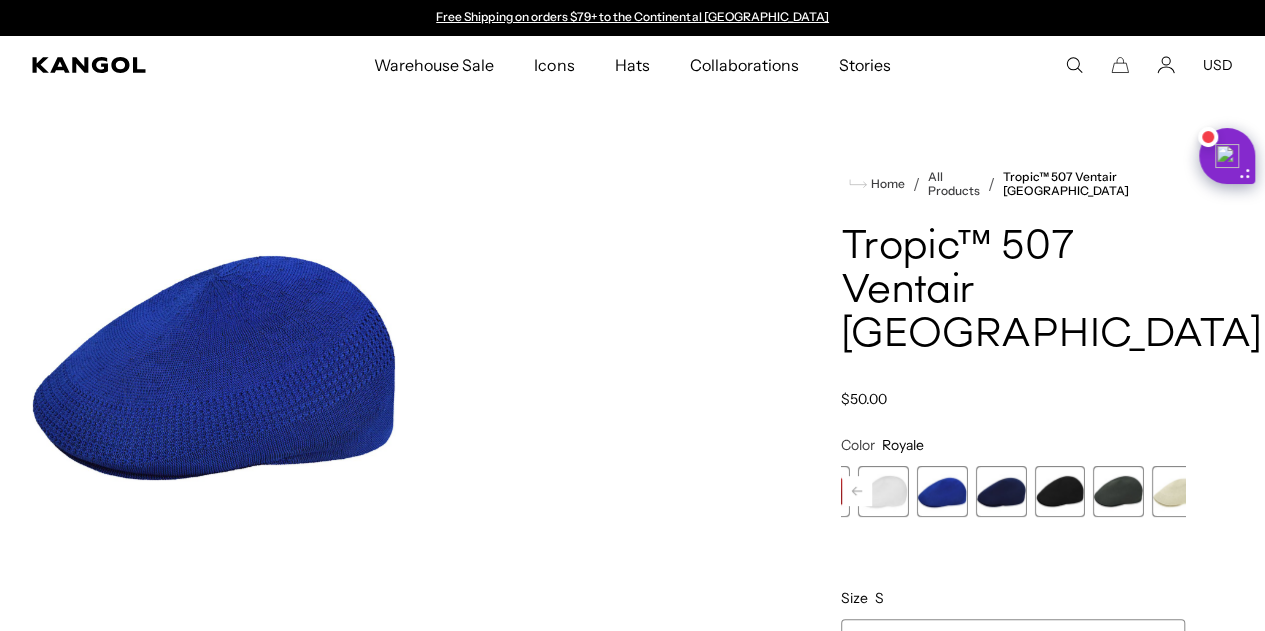 click 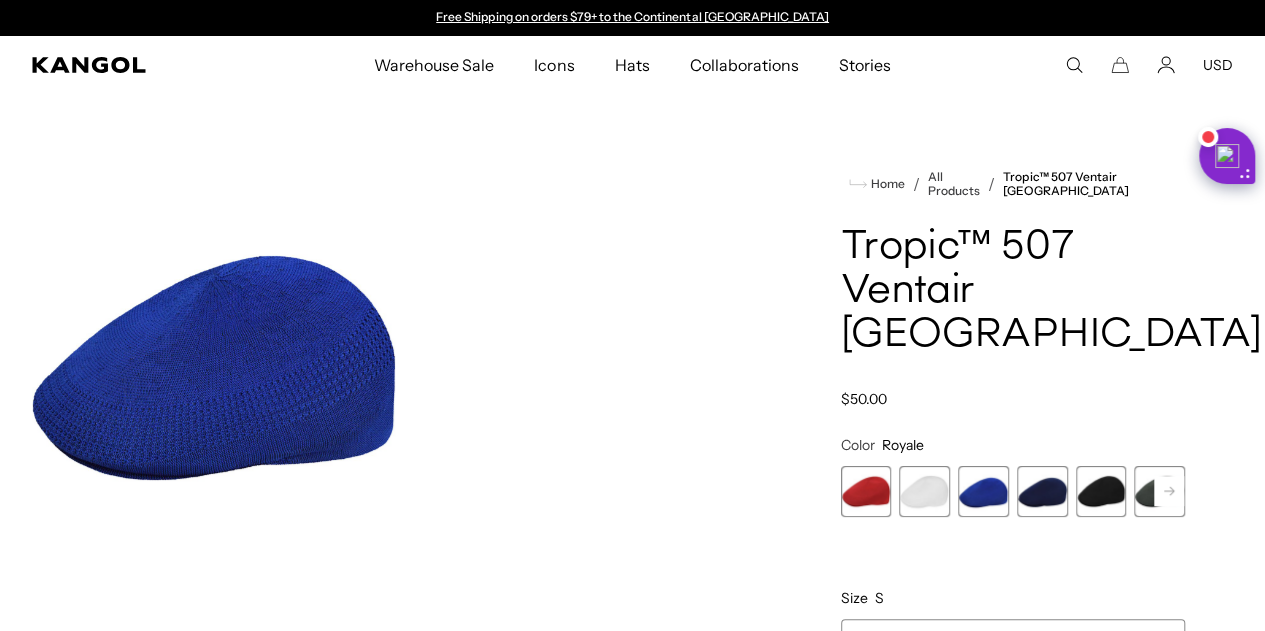 click at bounding box center (866, 491) 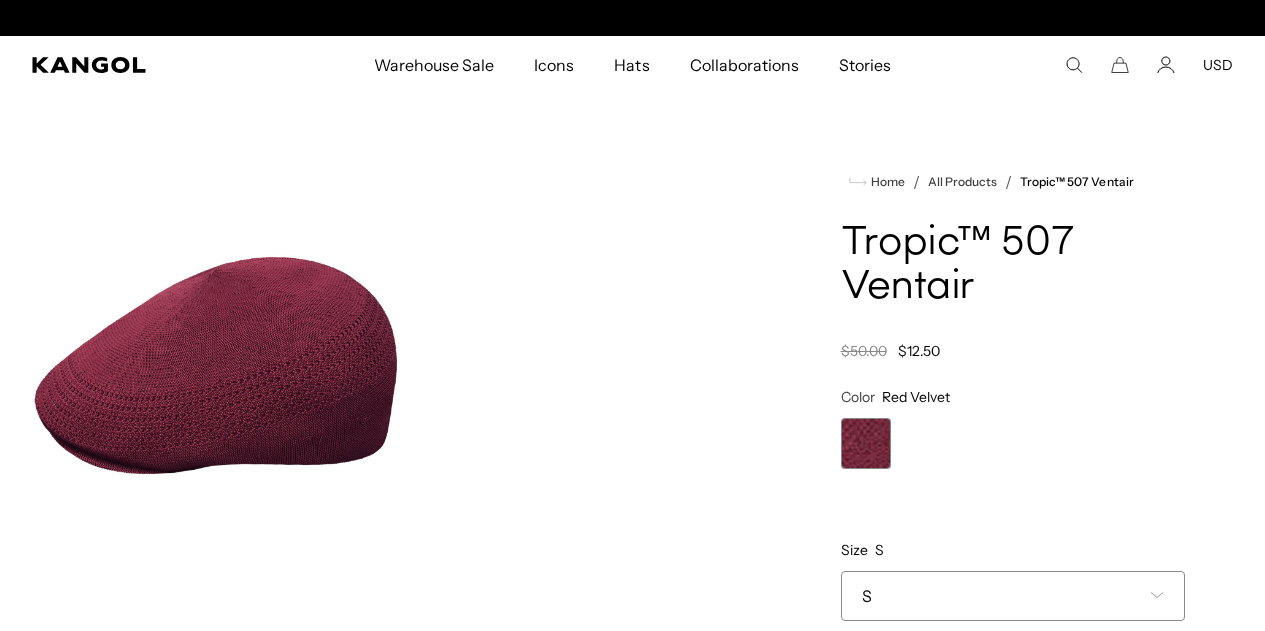 scroll, scrollTop: 0, scrollLeft: 0, axis: both 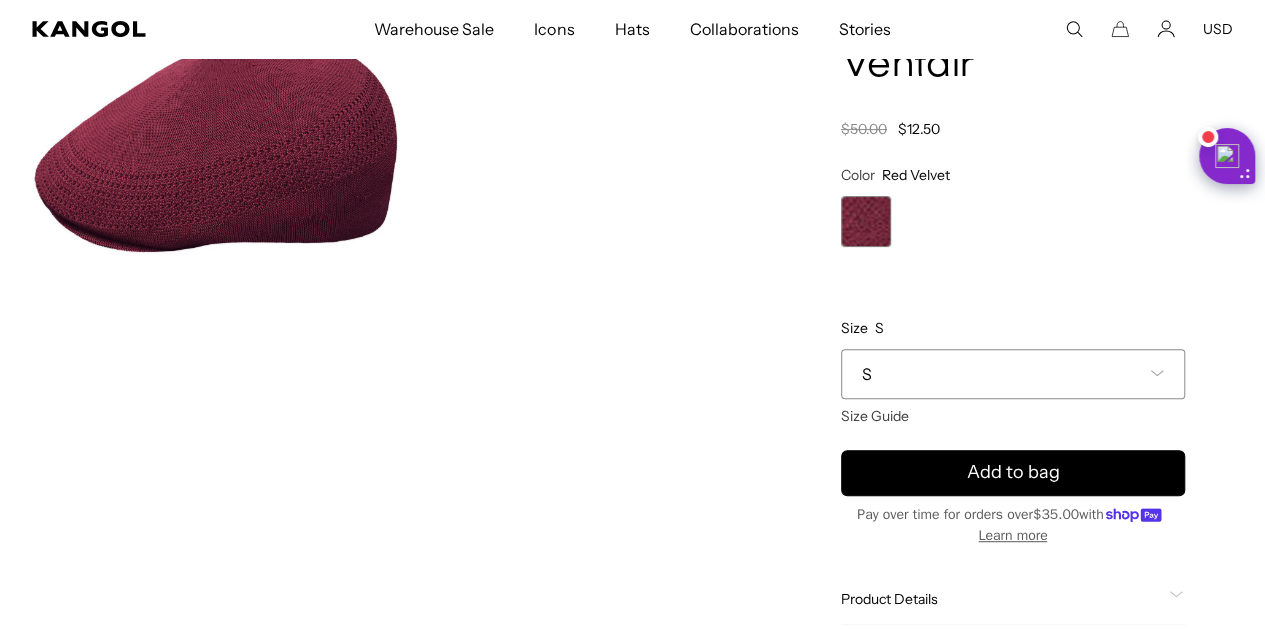 click on "S" at bounding box center [1013, 374] 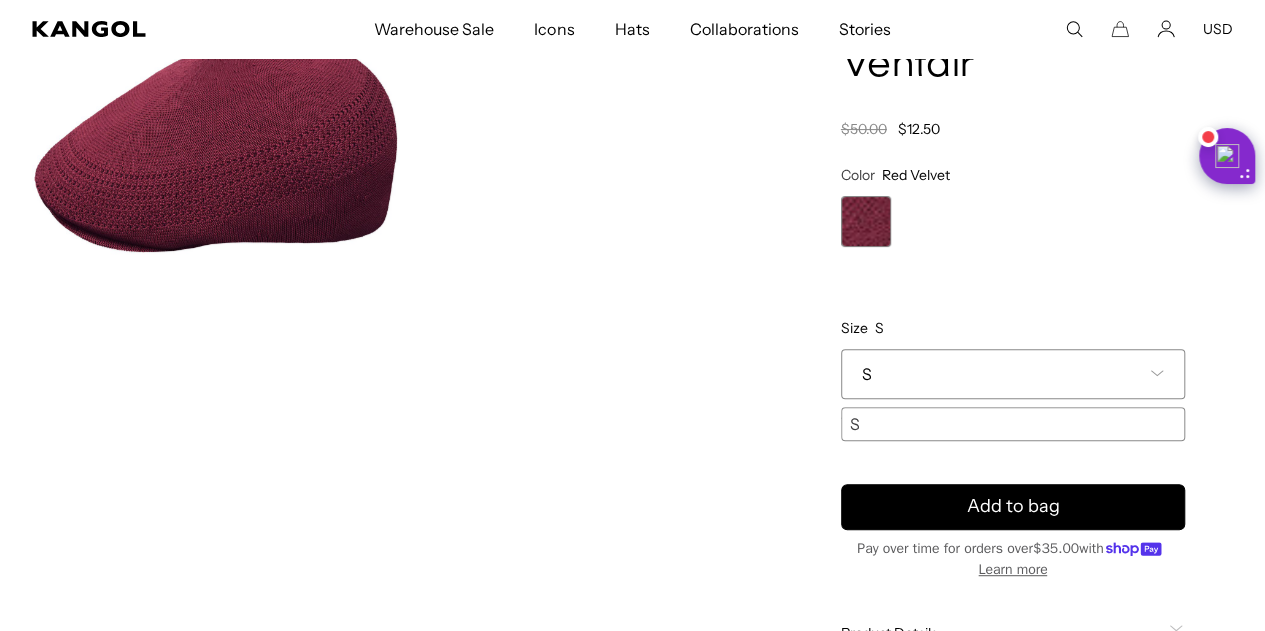 scroll, scrollTop: 0, scrollLeft: 0, axis: both 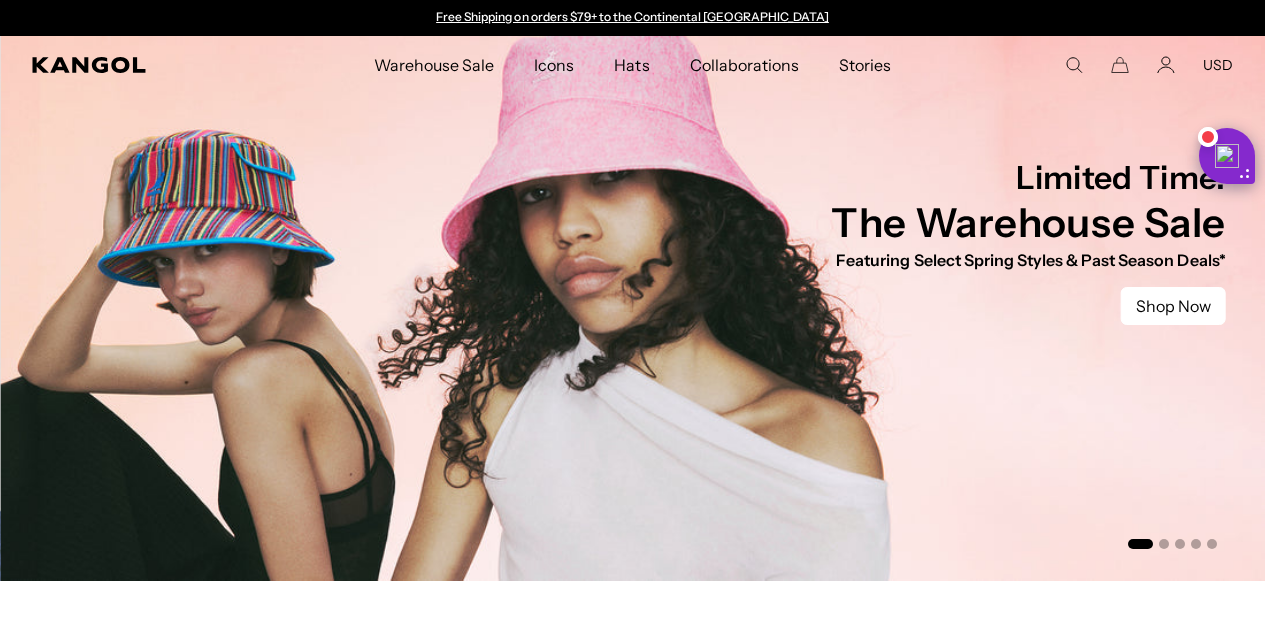 drag, startPoint x: 0, startPoint y: 0, endPoint x: 1077, endPoint y: 64, distance: 1078.8999 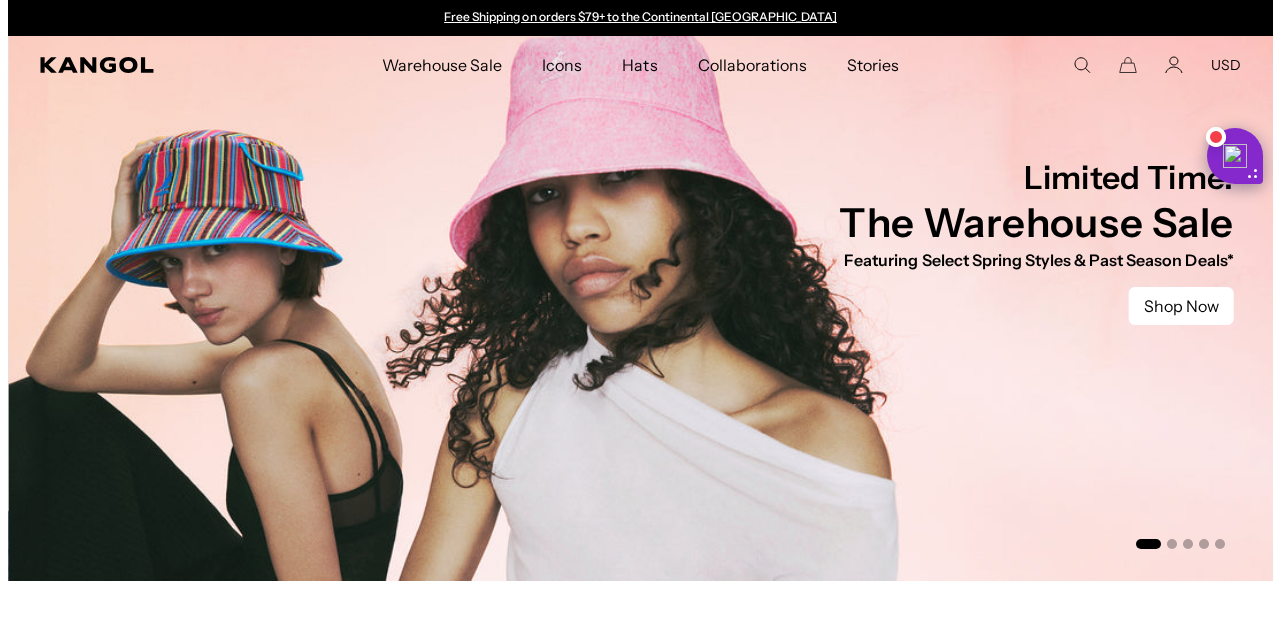scroll, scrollTop: 0, scrollLeft: 0, axis: both 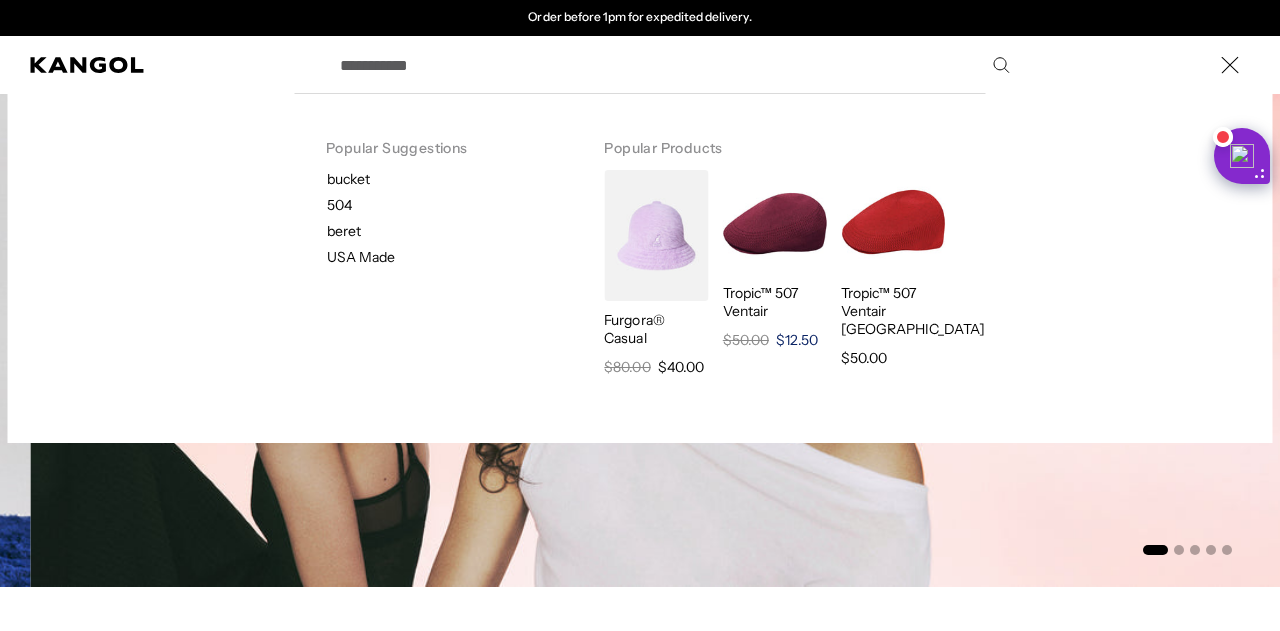 click at bounding box center [775, 222] 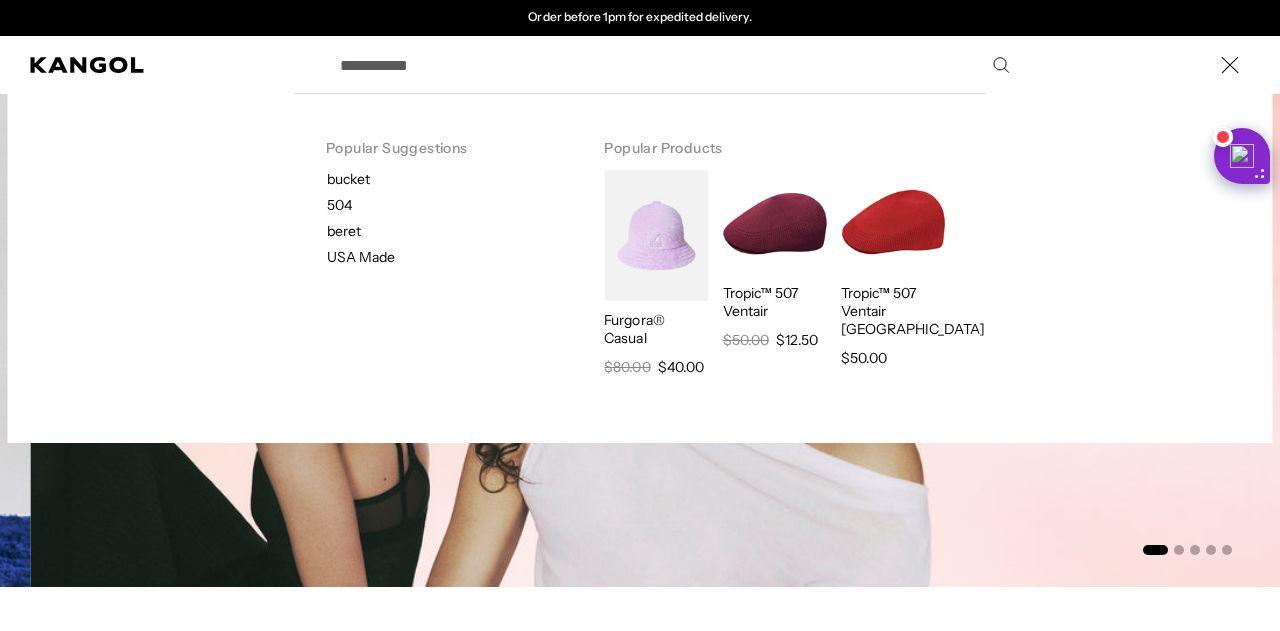 click on "Search here" at bounding box center (673, 65) 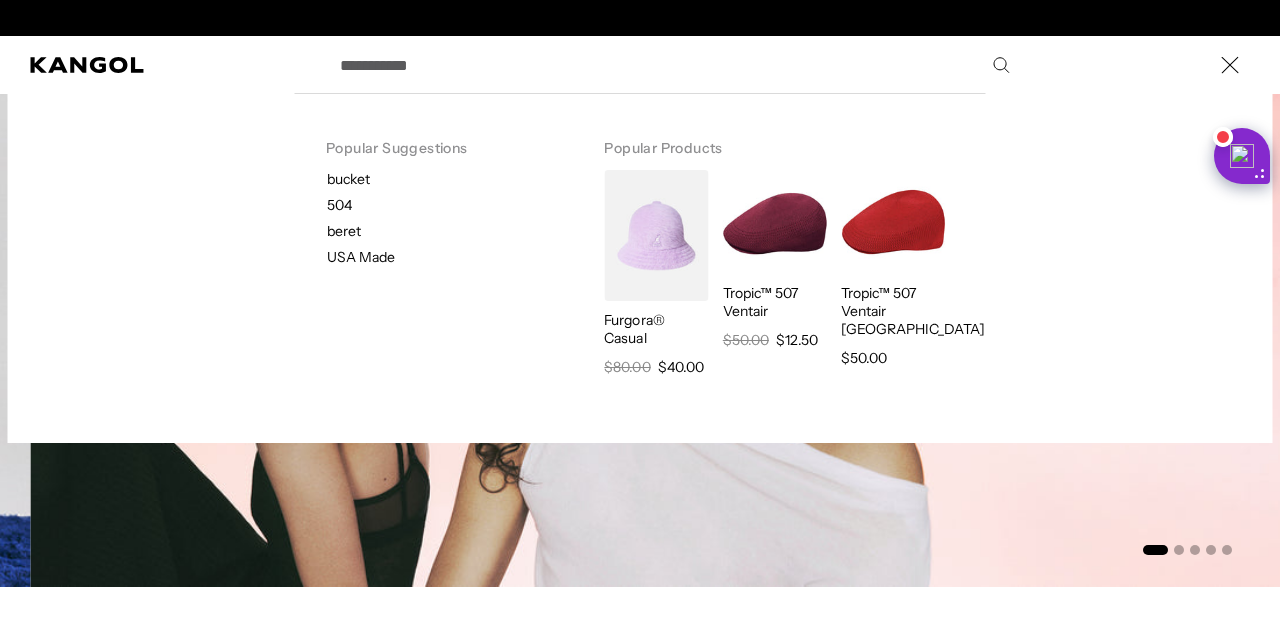 scroll, scrollTop: 0, scrollLeft: 412, axis: horizontal 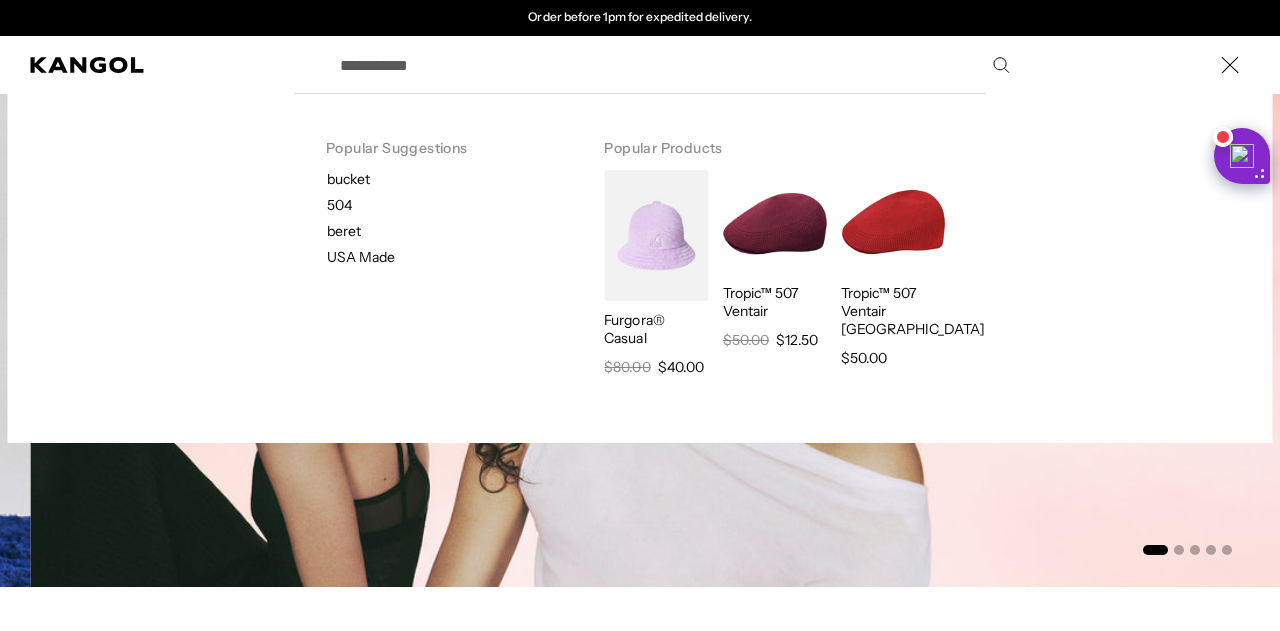 paste on "**********" 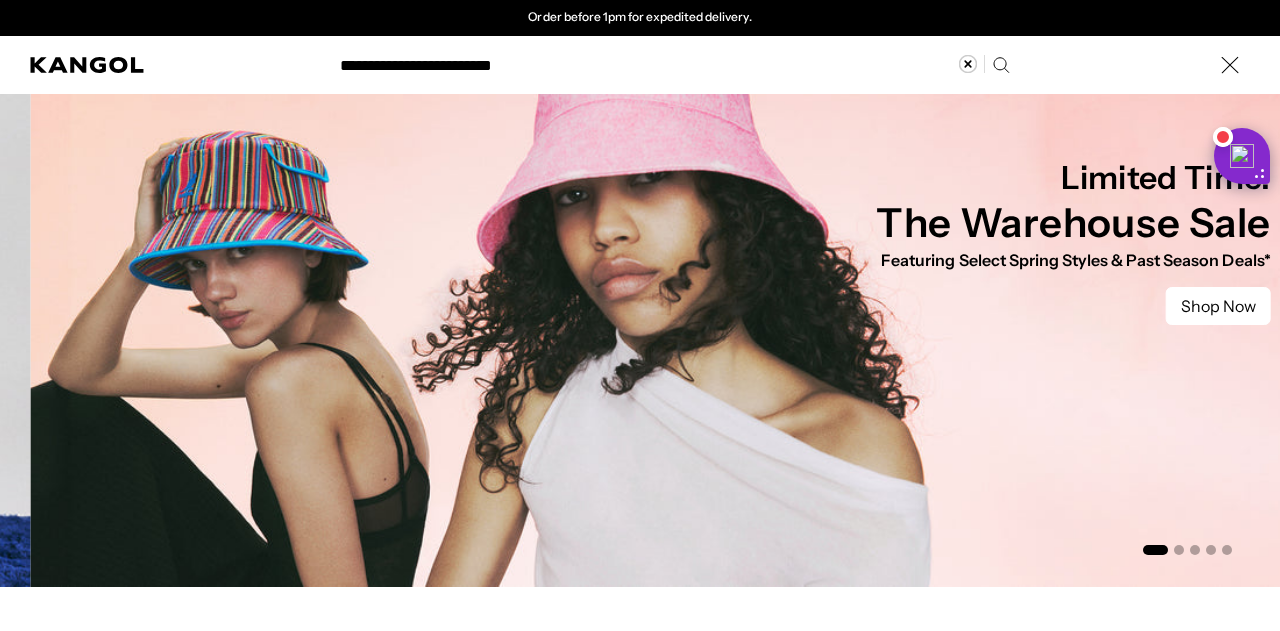 click on "Search here" at bounding box center (397, 56) 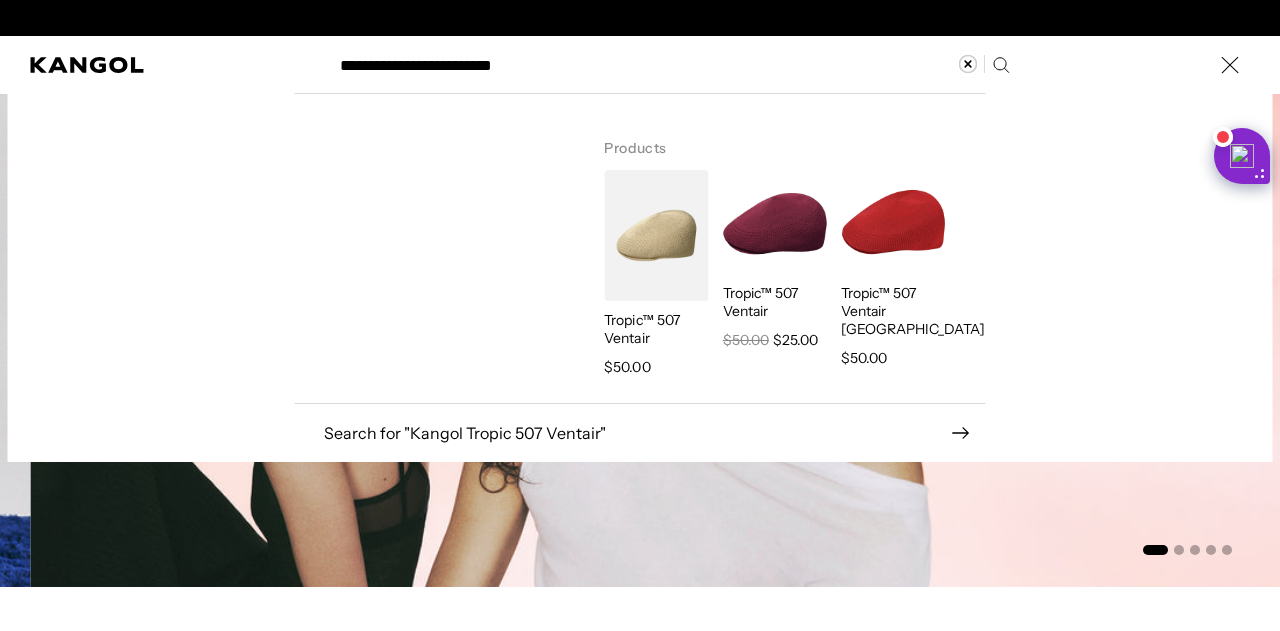 scroll, scrollTop: 0, scrollLeft: 0, axis: both 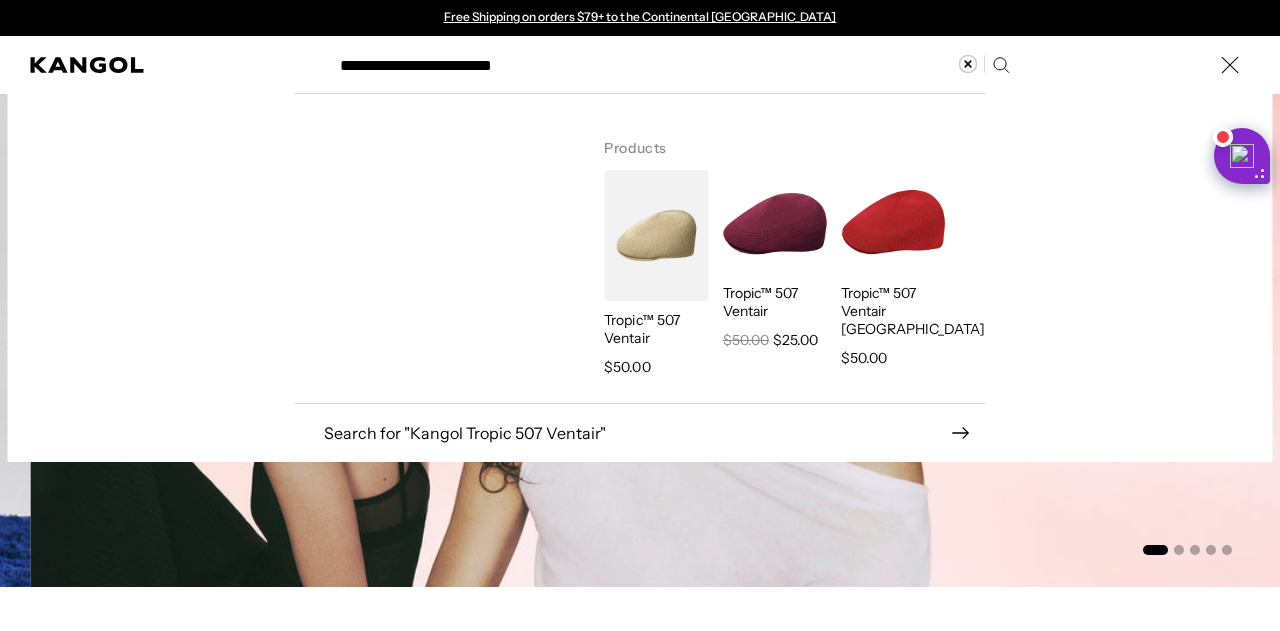 click on "**********" at bounding box center [673, 65] 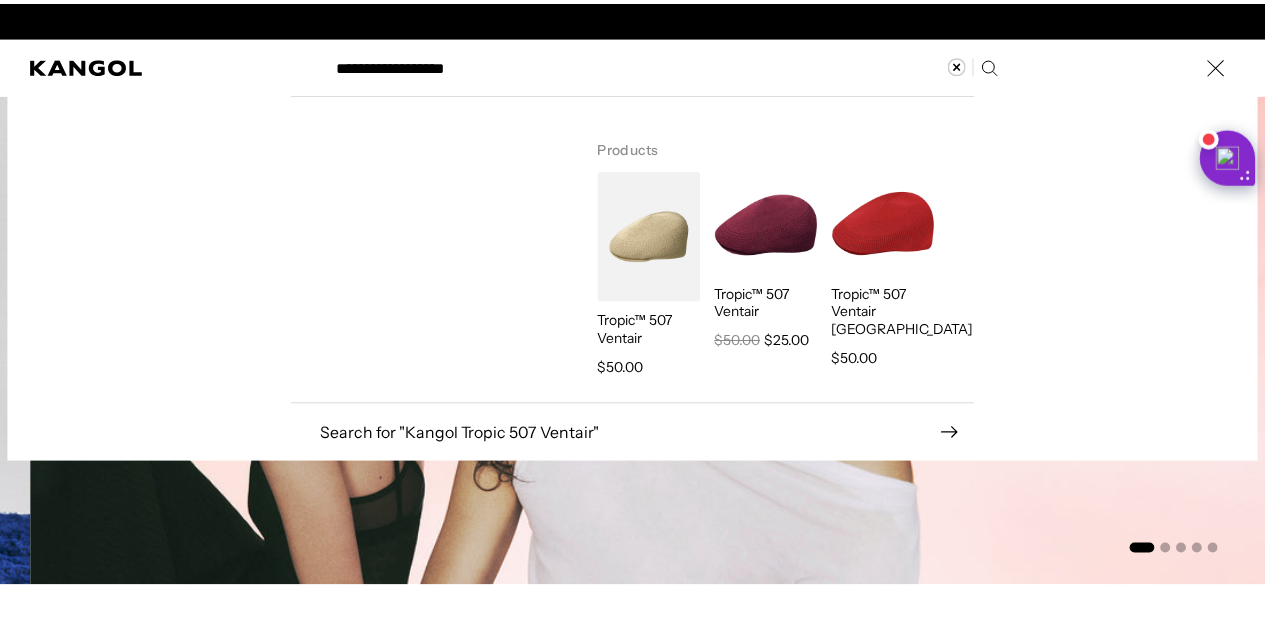 scroll, scrollTop: 0, scrollLeft: 412, axis: horizontal 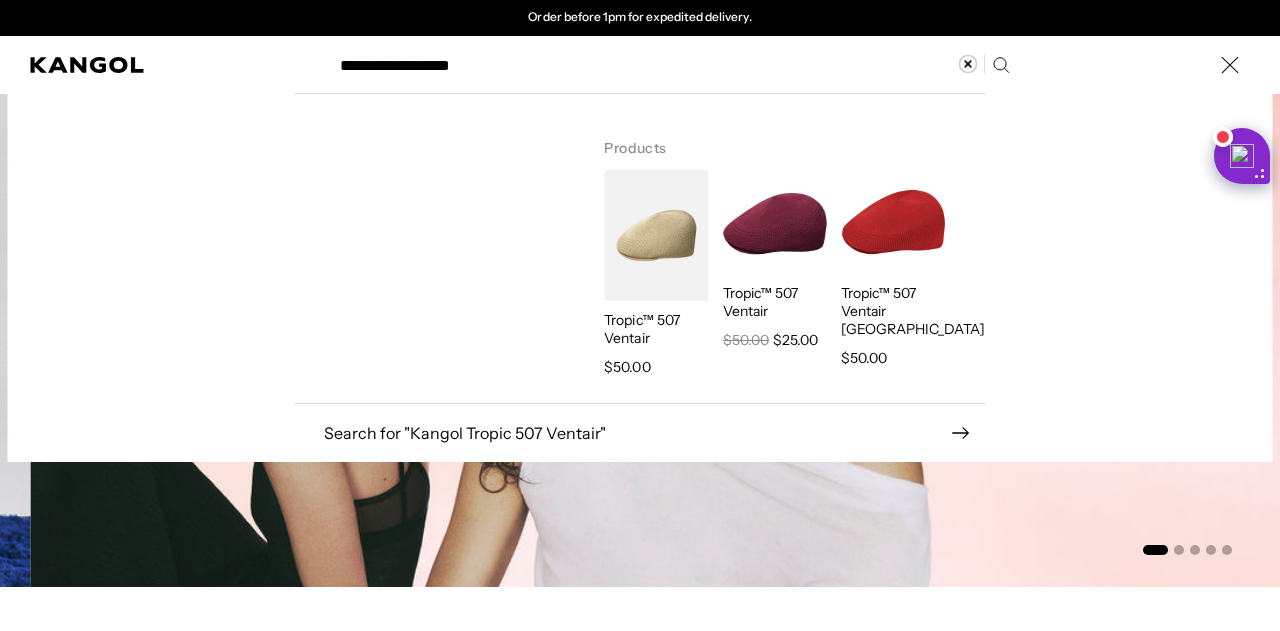 type on "**********" 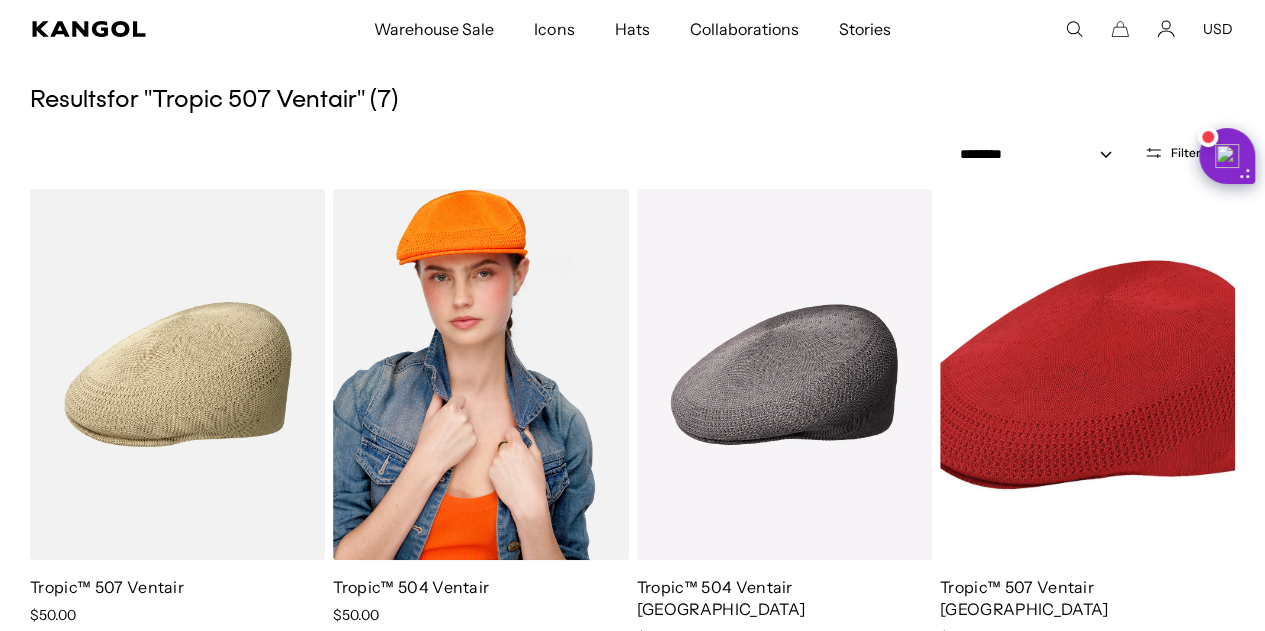 scroll, scrollTop: 222, scrollLeft: 0, axis: vertical 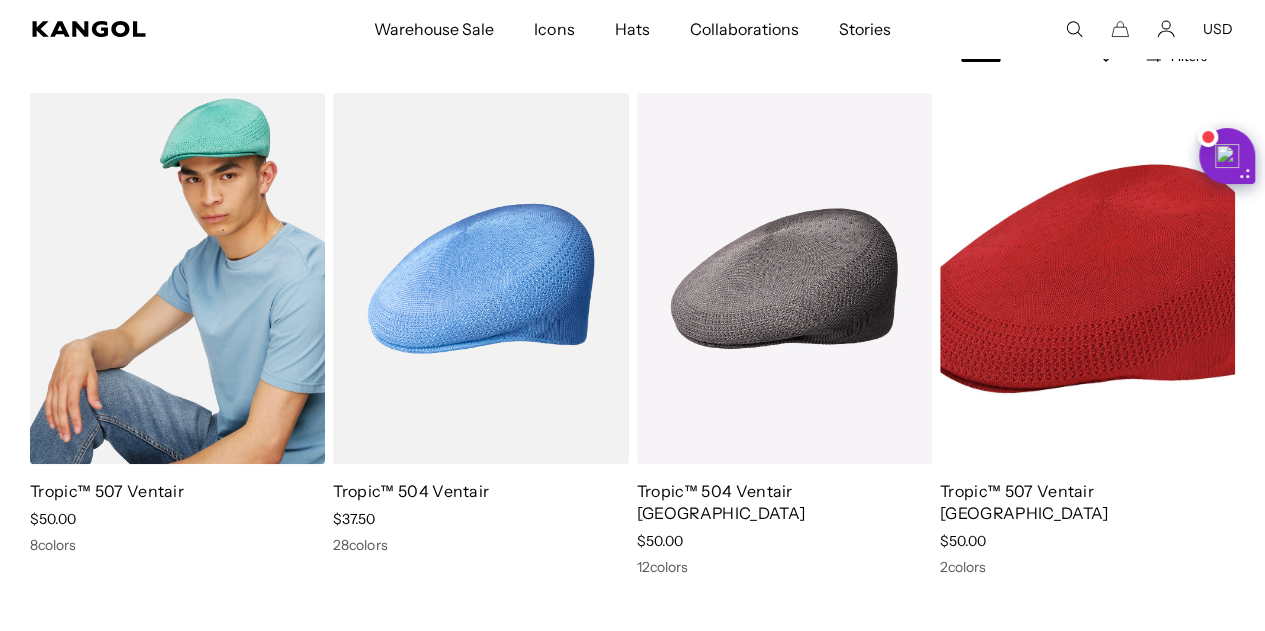 click at bounding box center (177, 278) 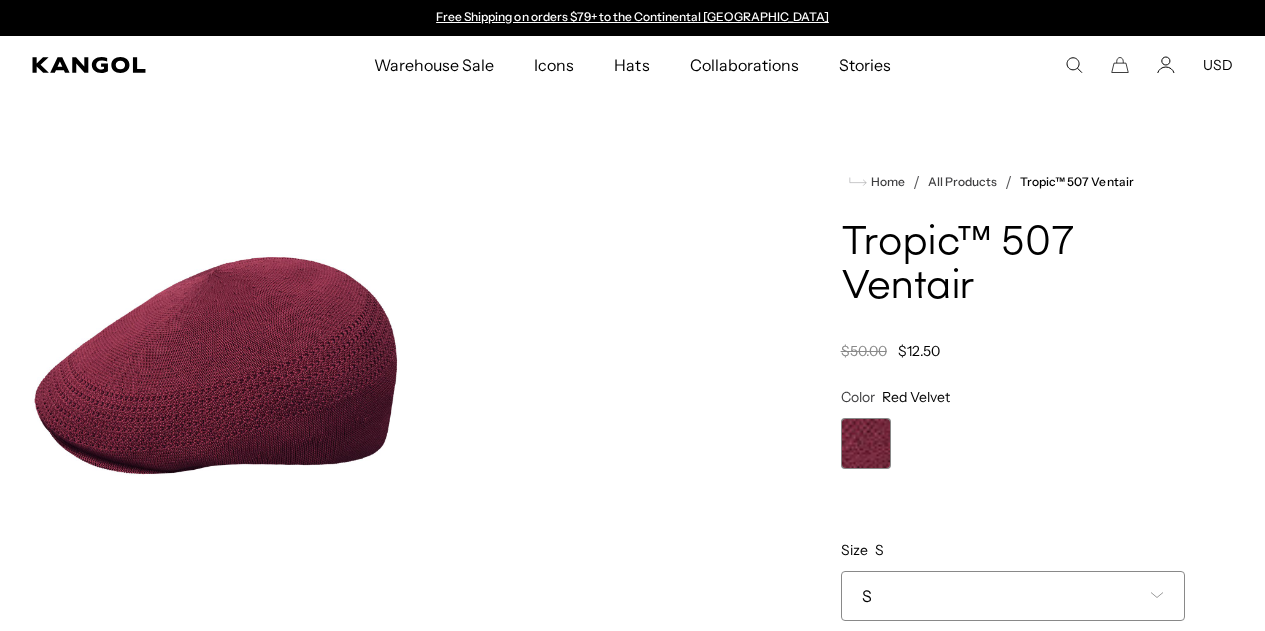 scroll, scrollTop: 0, scrollLeft: 0, axis: both 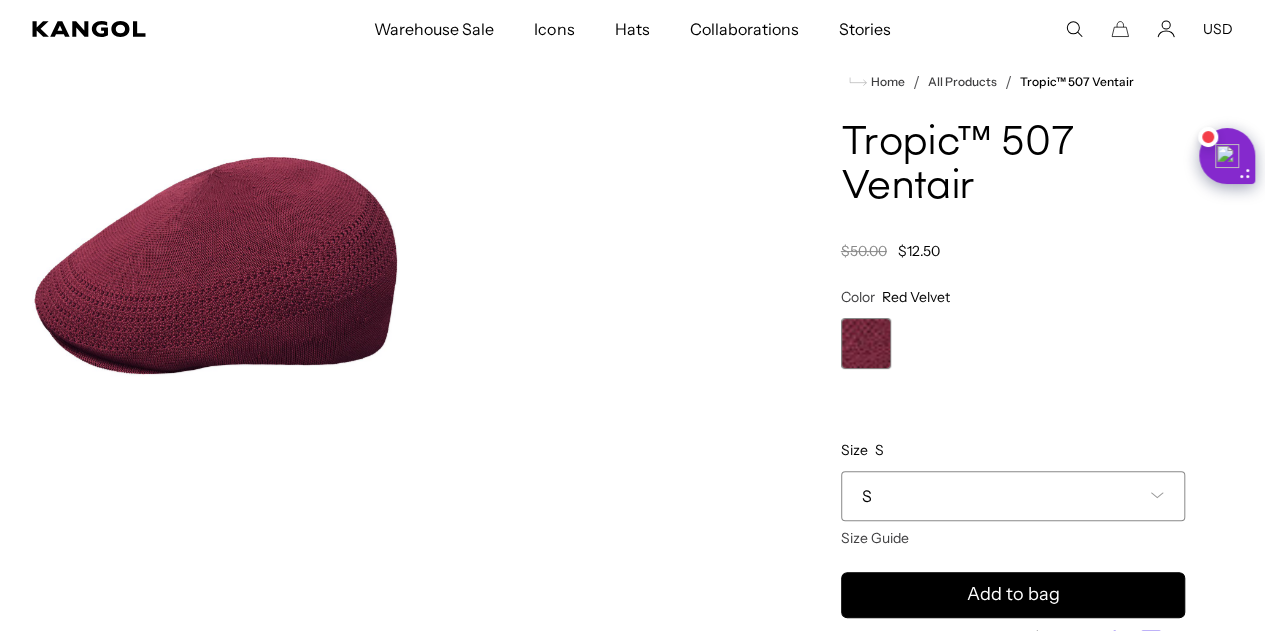 click on "S" at bounding box center (1013, 496) 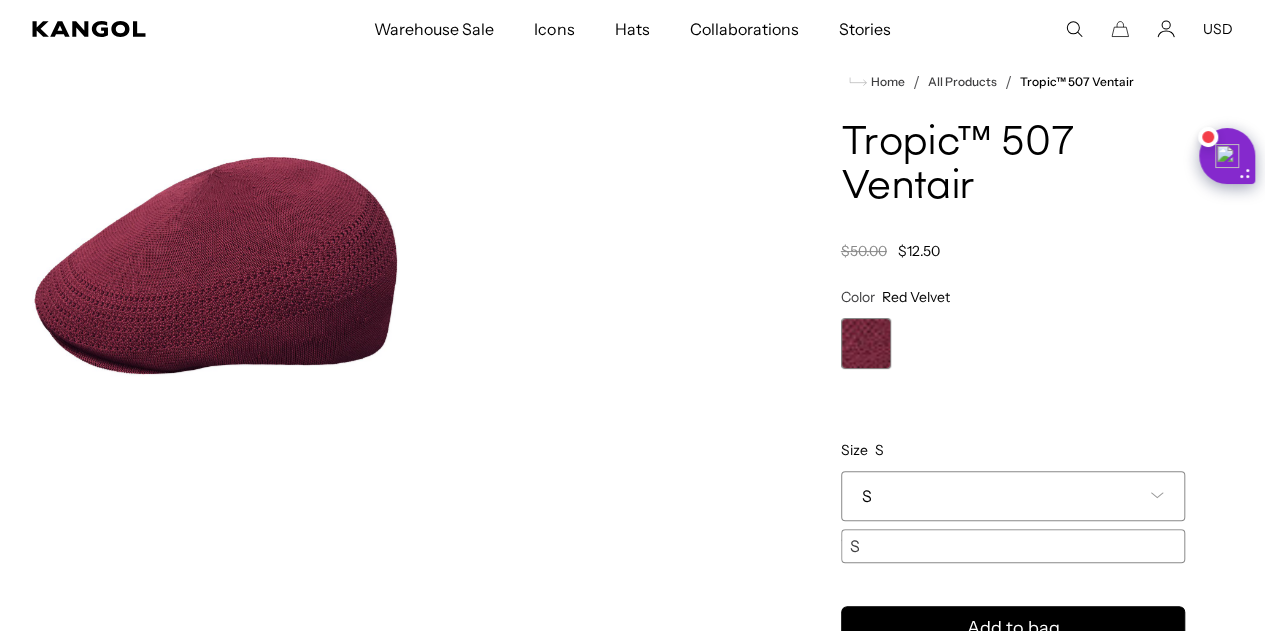 click on "**********" at bounding box center (1013, 425) 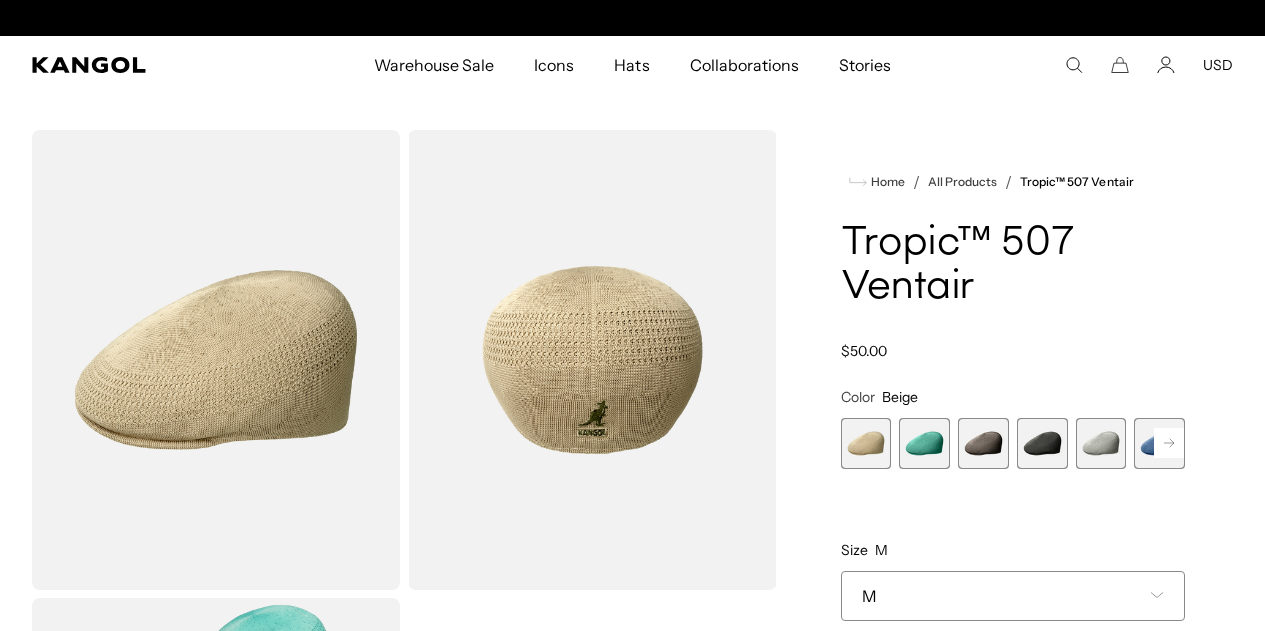 scroll, scrollTop: 0, scrollLeft: 0, axis: both 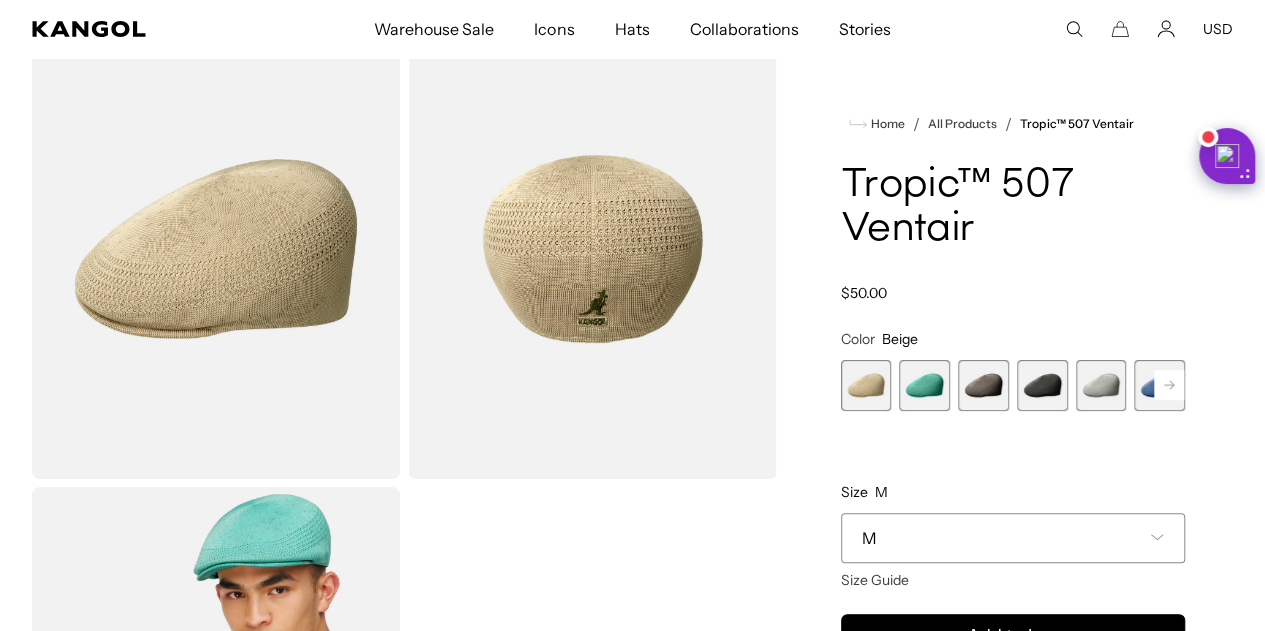 click at bounding box center (924, 385) 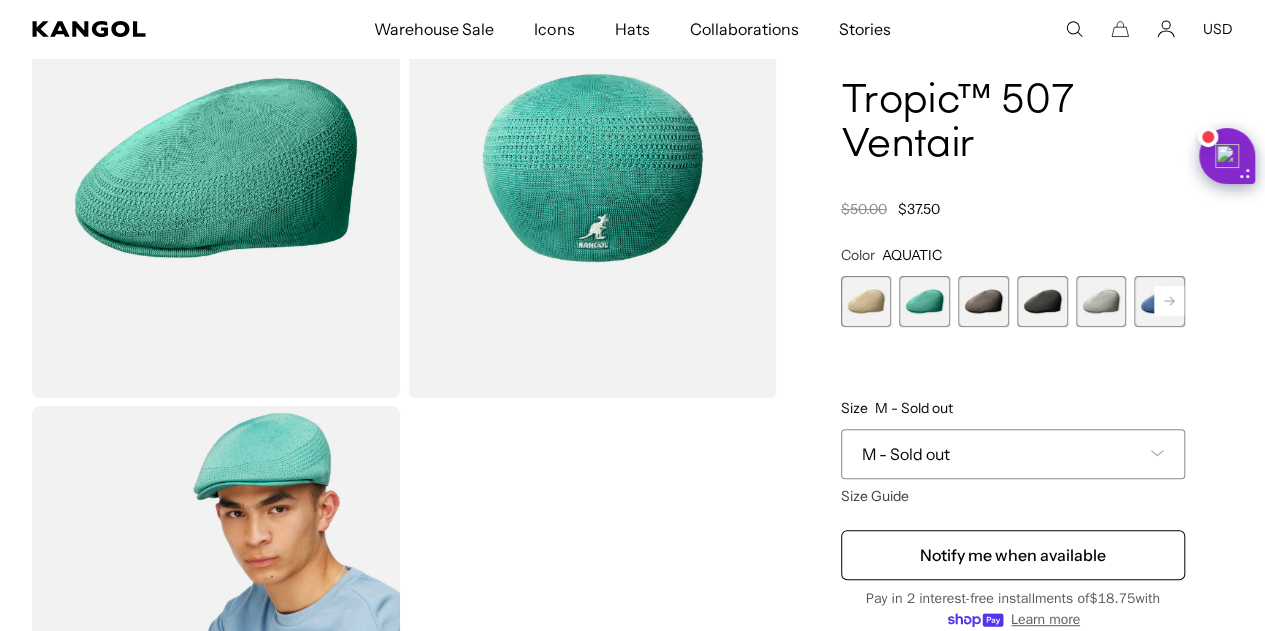 scroll, scrollTop: 233, scrollLeft: 0, axis: vertical 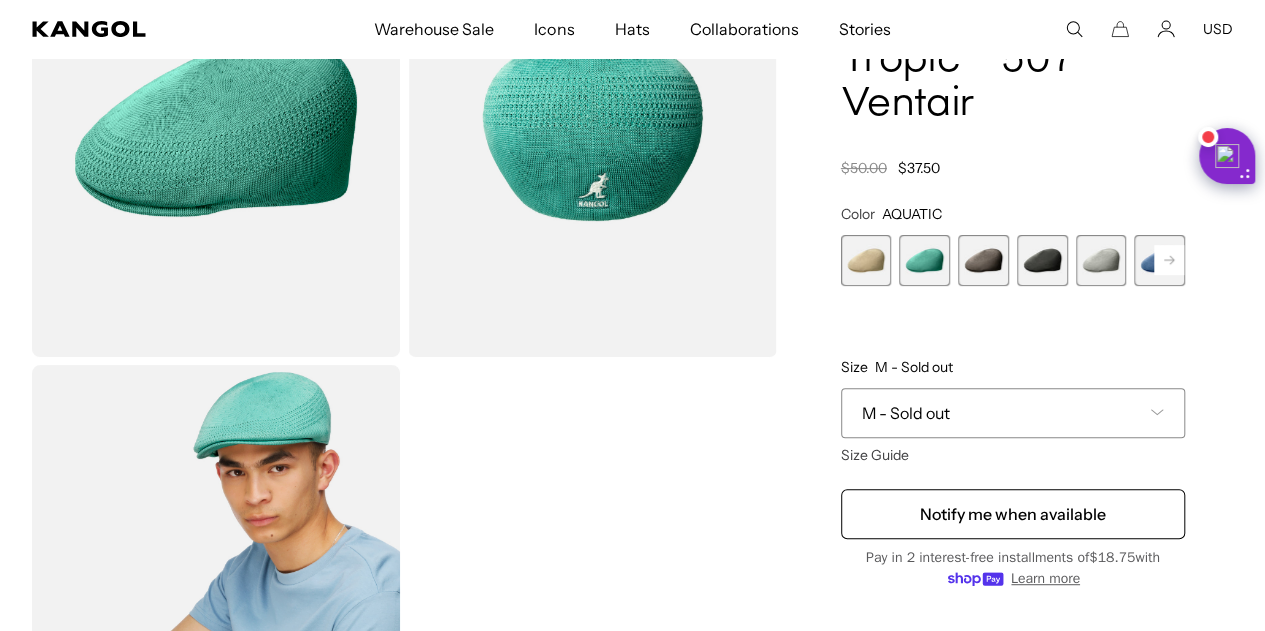 click at bounding box center [983, 260] 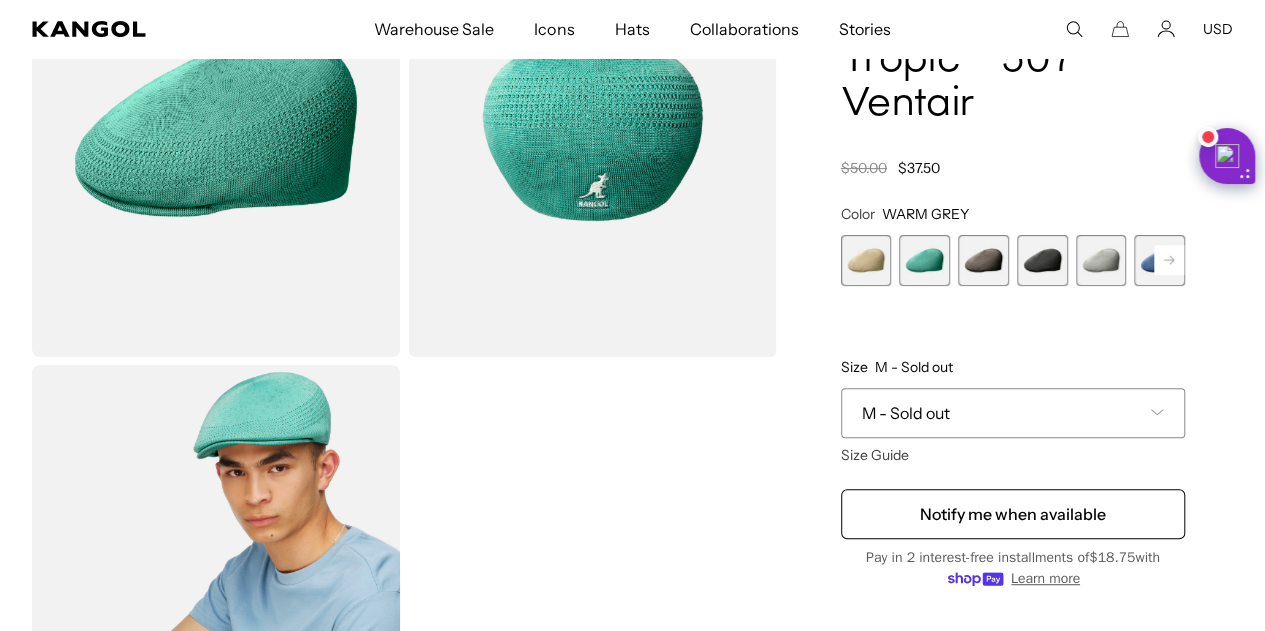 scroll, scrollTop: 0, scrollLeft: 412, axis: horizontal 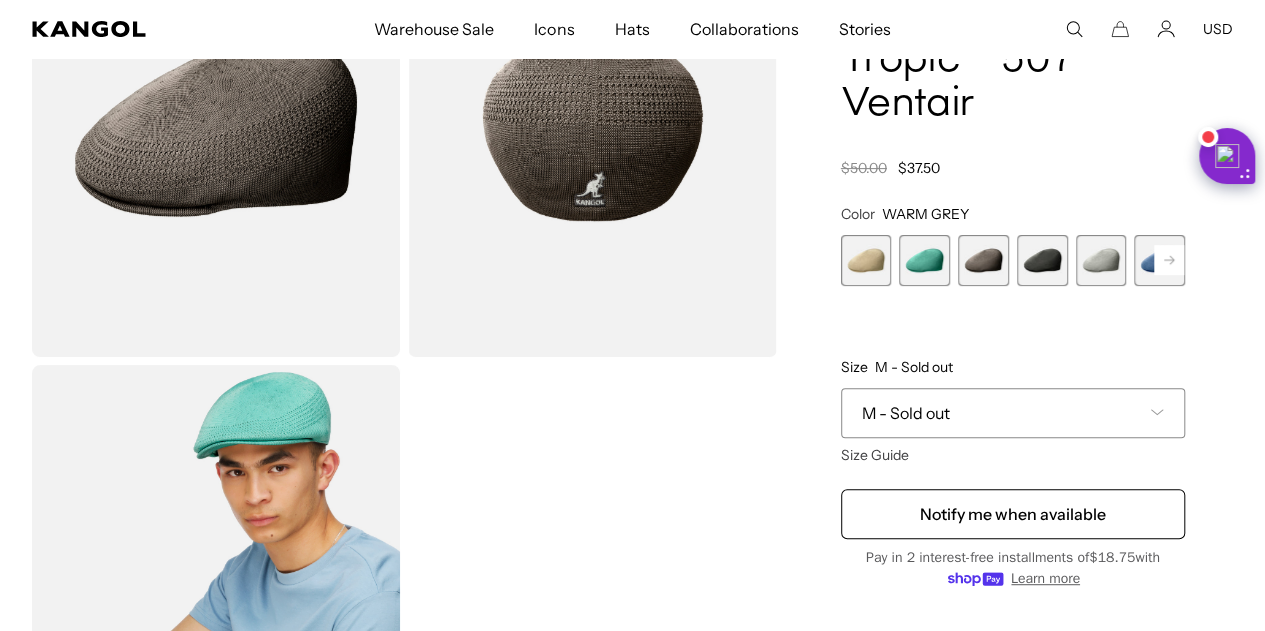 click at bounding box center [1042, 260] 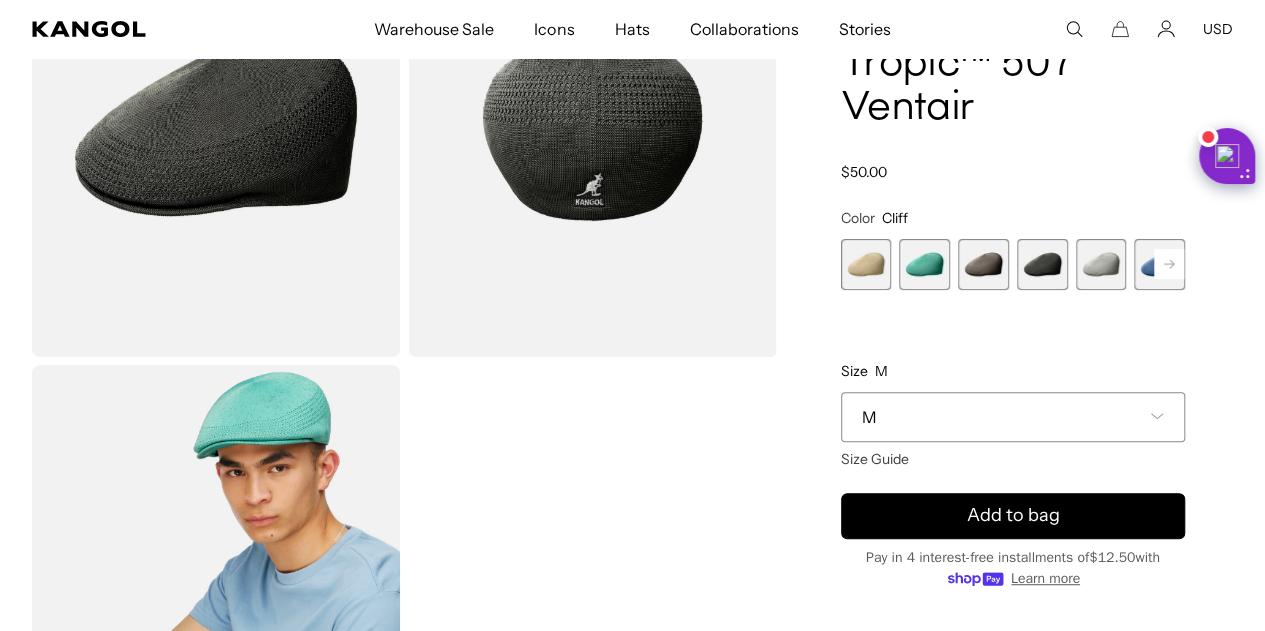 scroll, scrollTop: 0, scrollLeft: 412, axis: horizontal 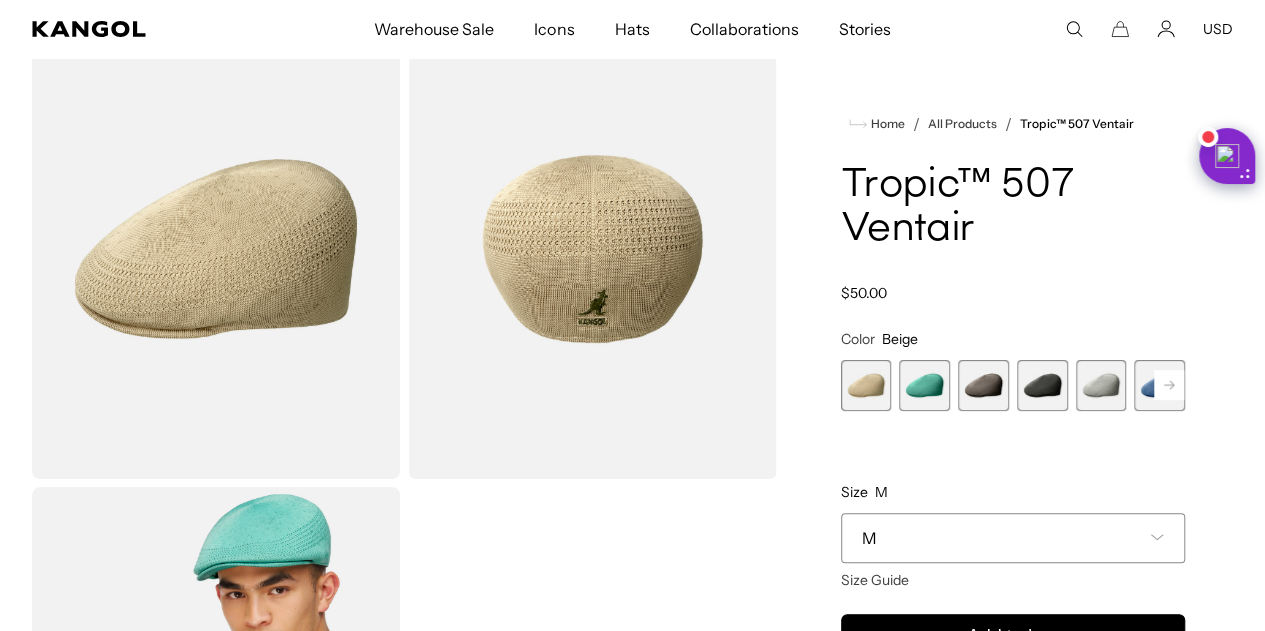 click 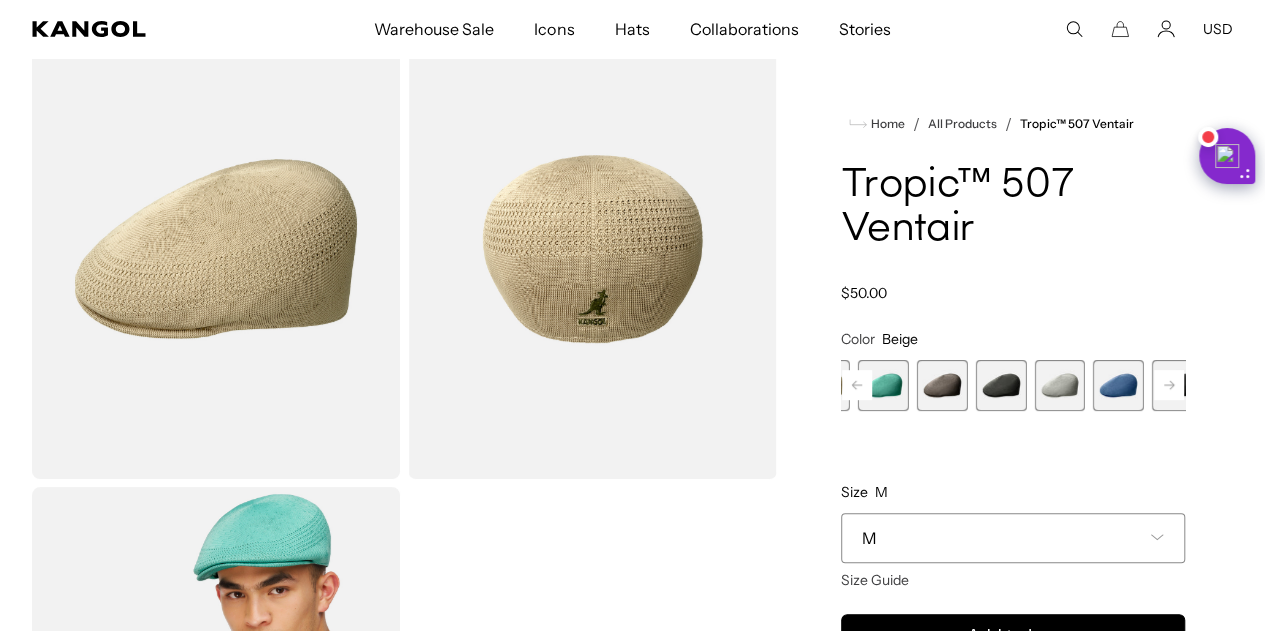 click at bounding box center [1118, 385] 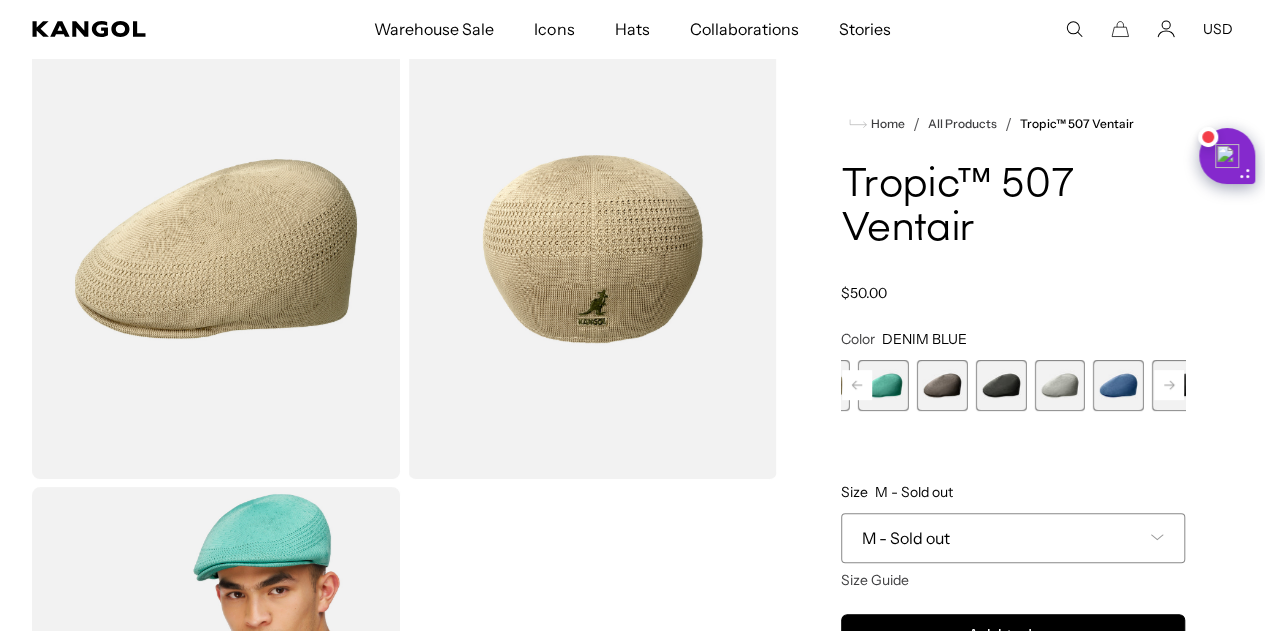 scroll, scrollTop: 0, scrollLeft: 412, axis: horizontal 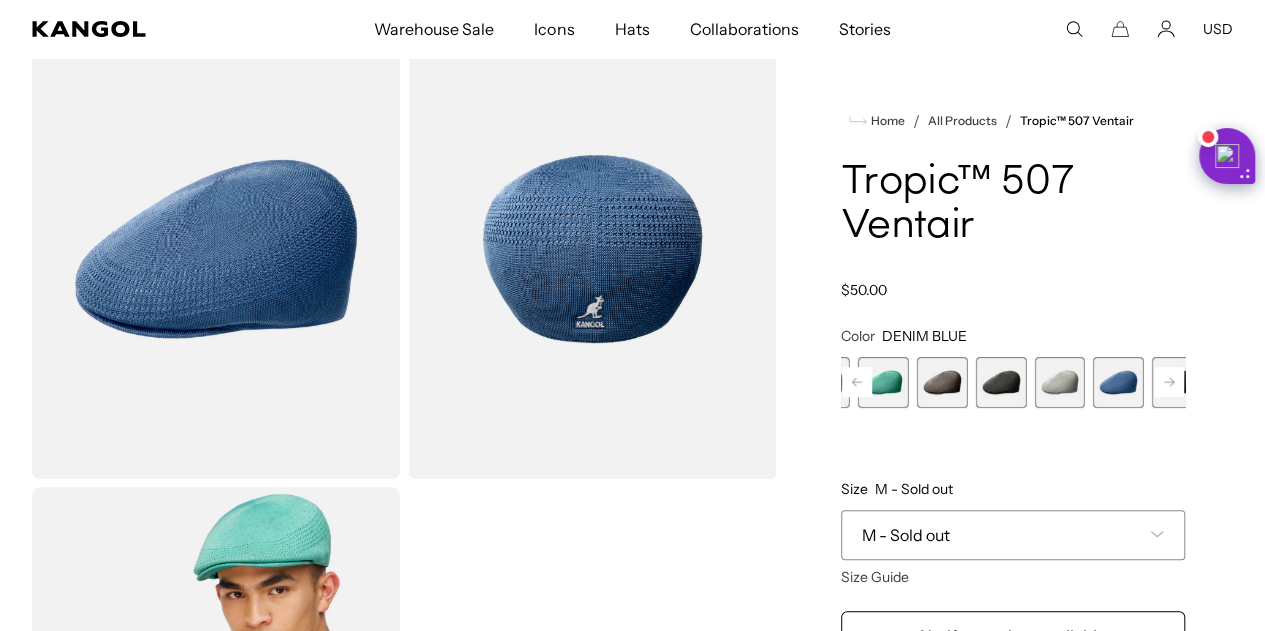 click at bounding box center [1059, 382] 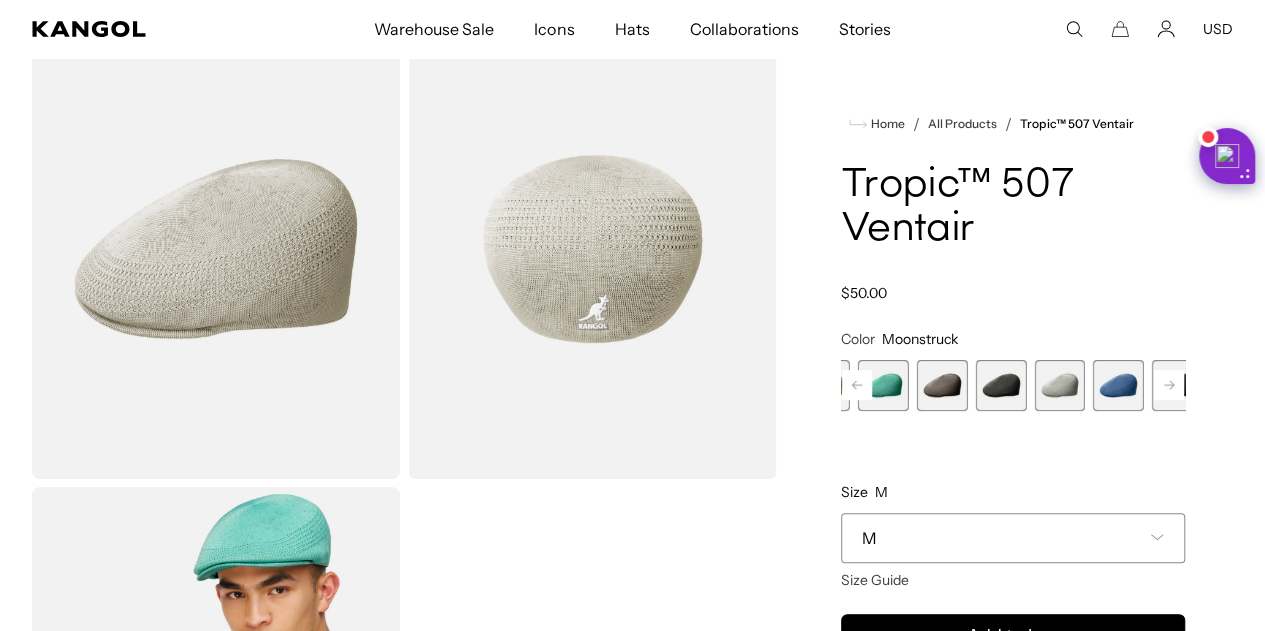 scroll, scrollTop: 0, scrollLeft: 412, axis: horizontal 